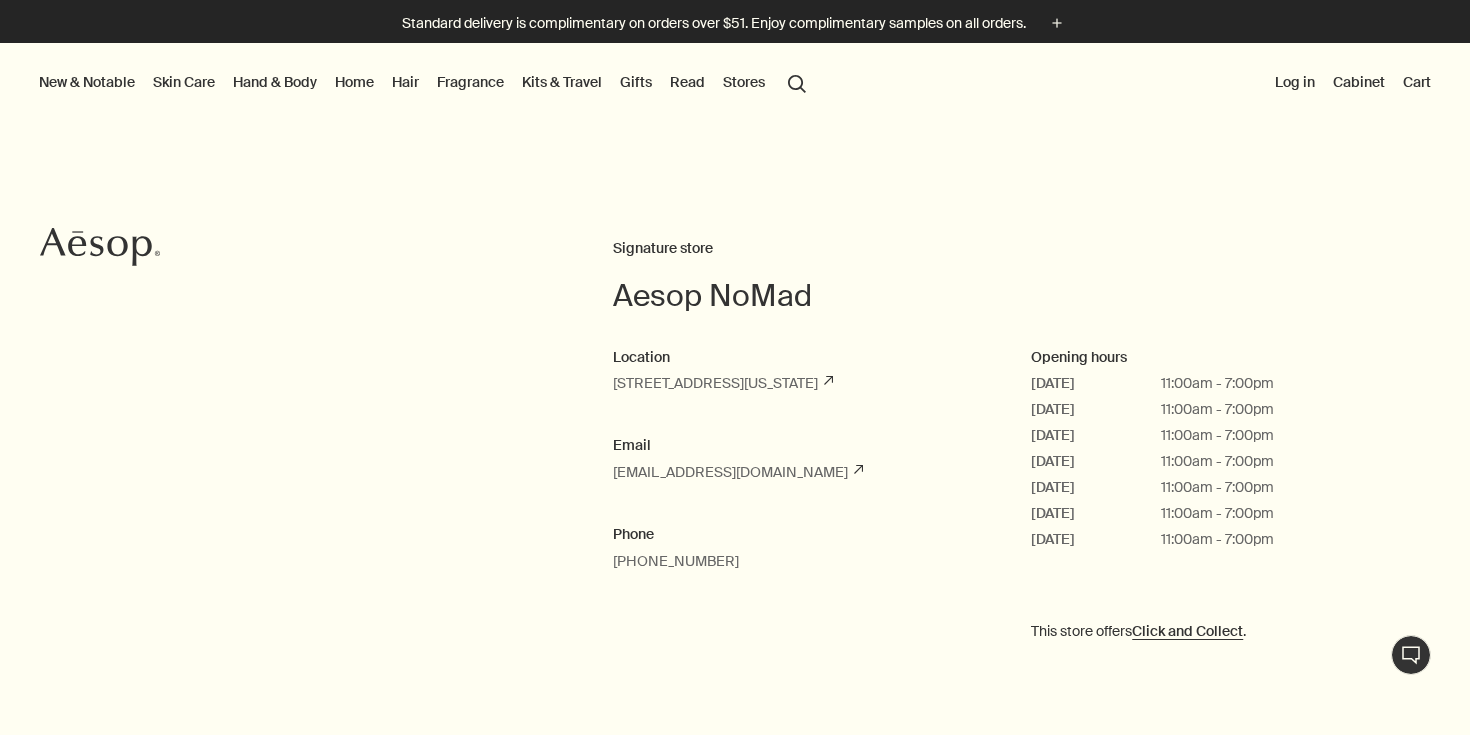 scroll, scrollTop: 0, scrollLeft: 0, axis: both 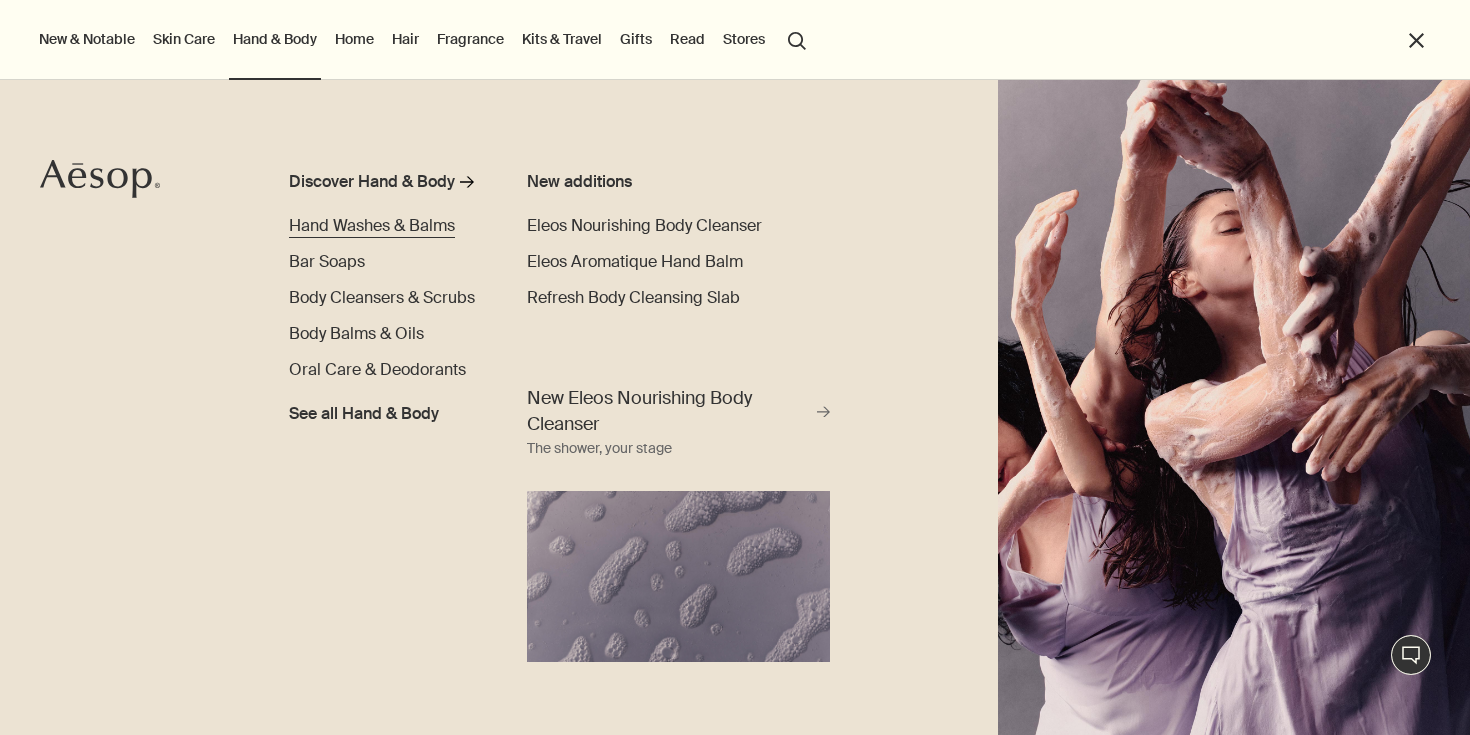 click on "Hand Washes & Balms" at bounding box center [372, 225] 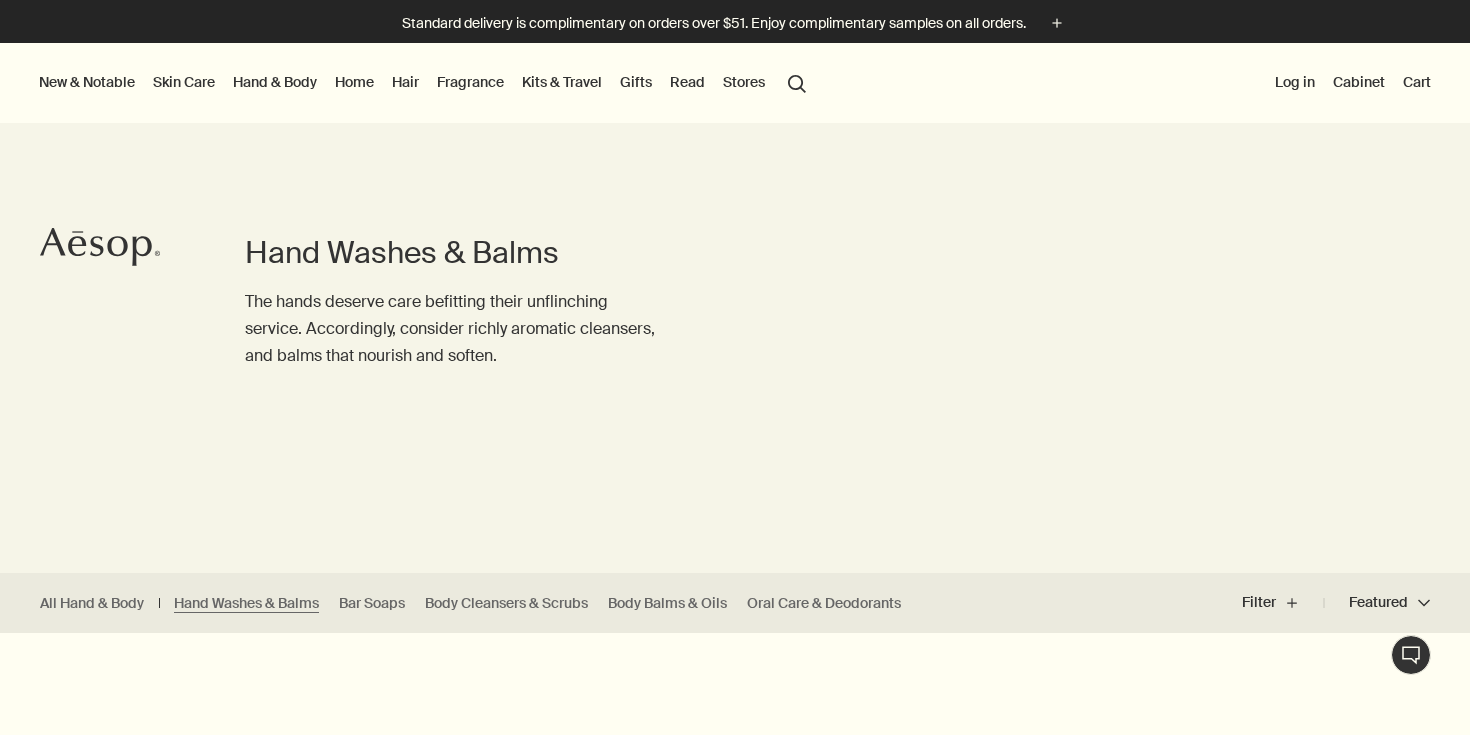 scroll, scrollTop: 0, scrollLeft: 0, axis: both 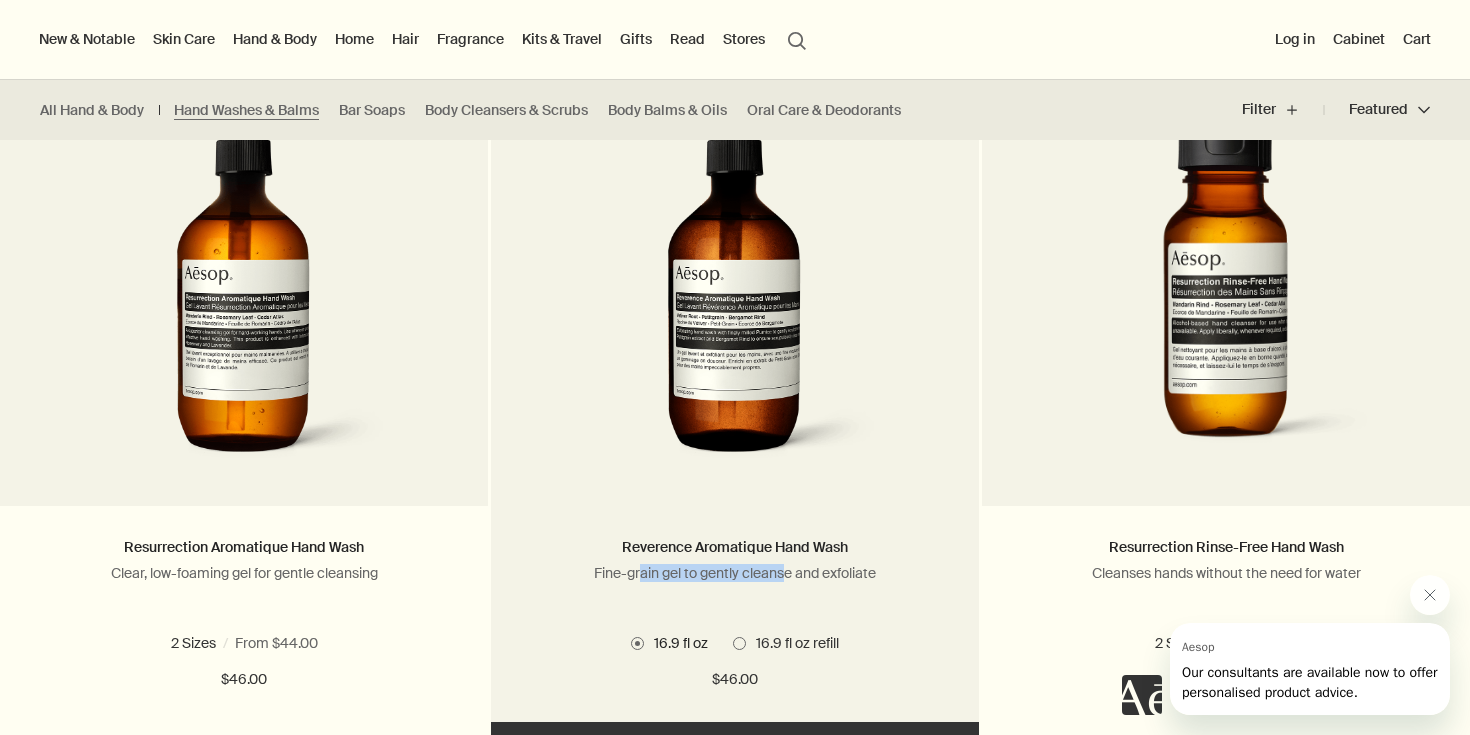drag, startPoint x: 641, startPoint y: 571, endPoint x: 815, endPoint y: 575, distance: 174.04597 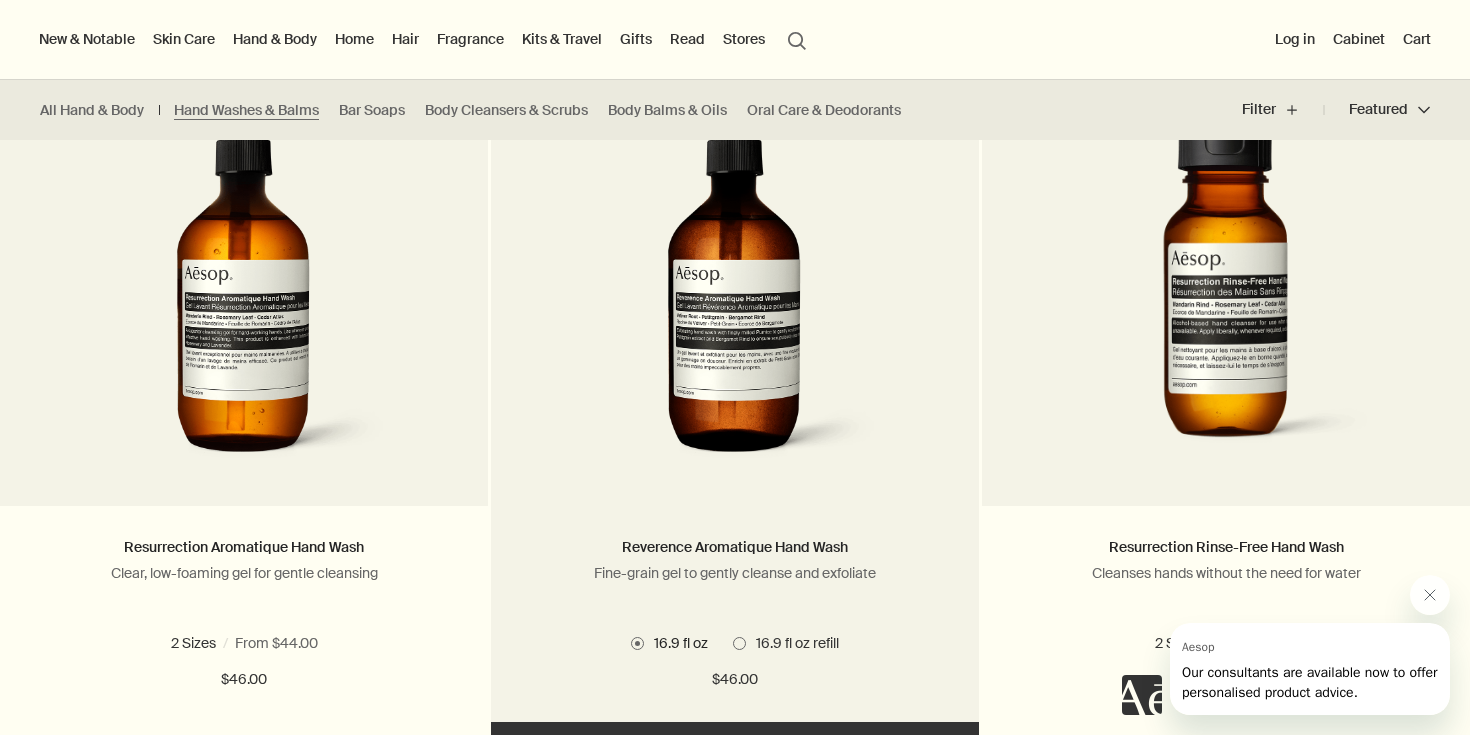 click on "Fine-grain gel to gently cleanse and exfoliate" at bounding box center (735, 573) 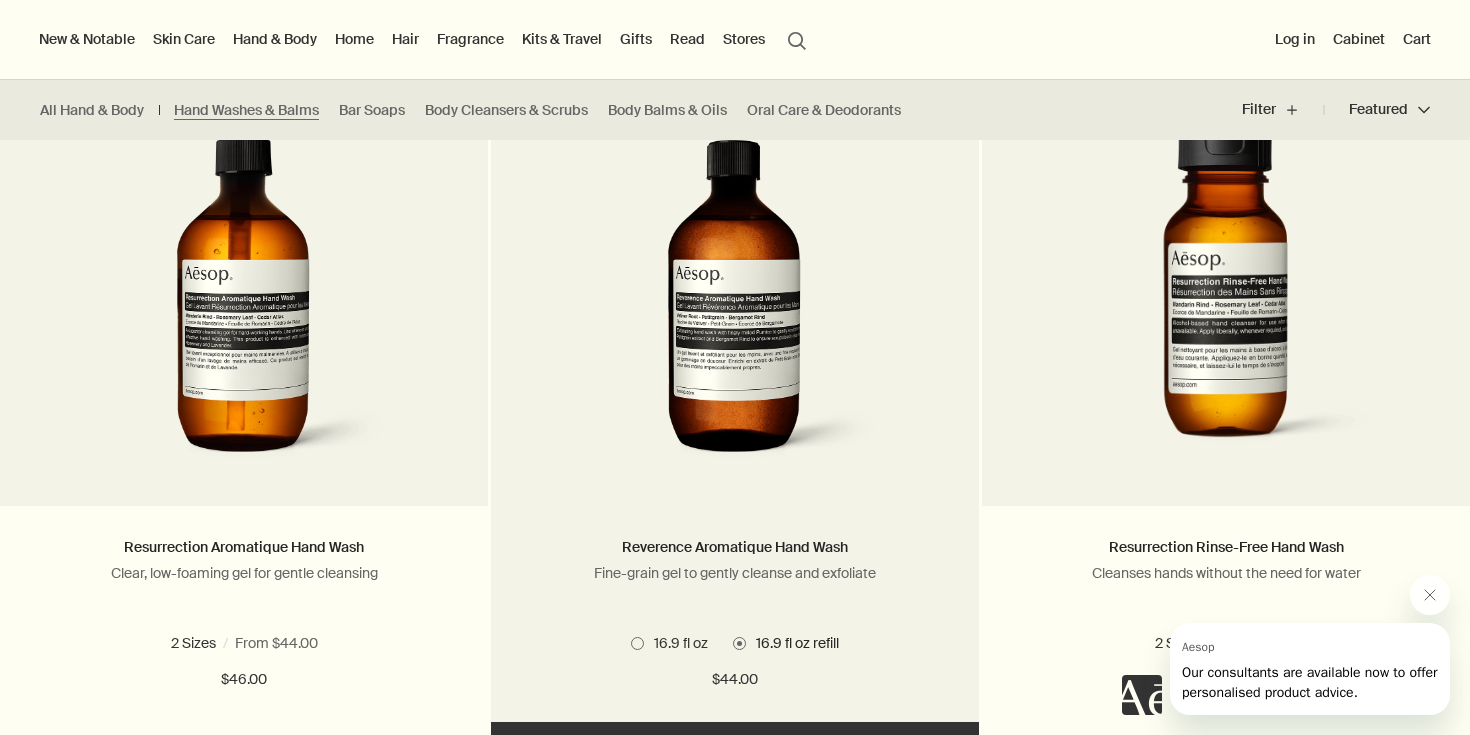click on "16.9 fl oz" at bounding box center (676, 643) 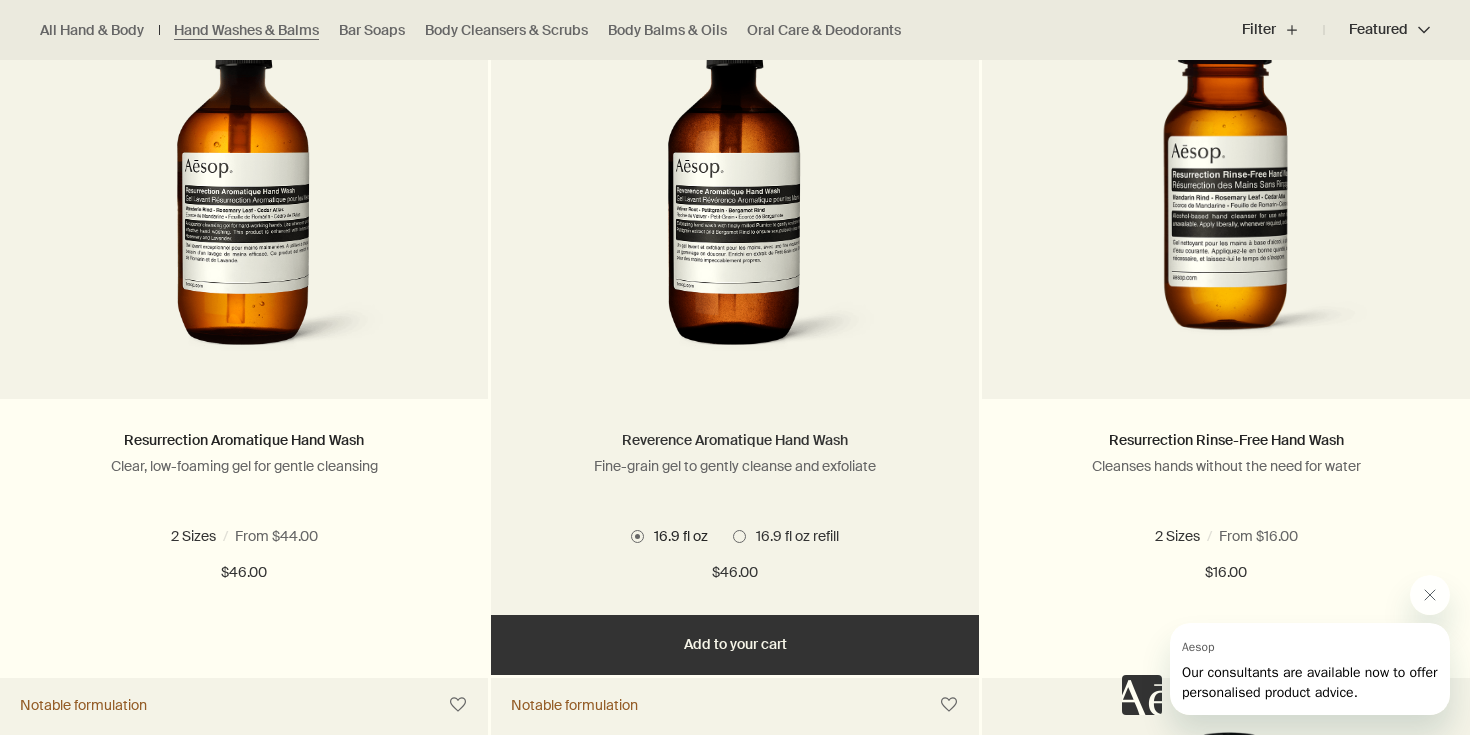 scroll, scrollTop: 1427, scrollLeft: 0, axis: vertical 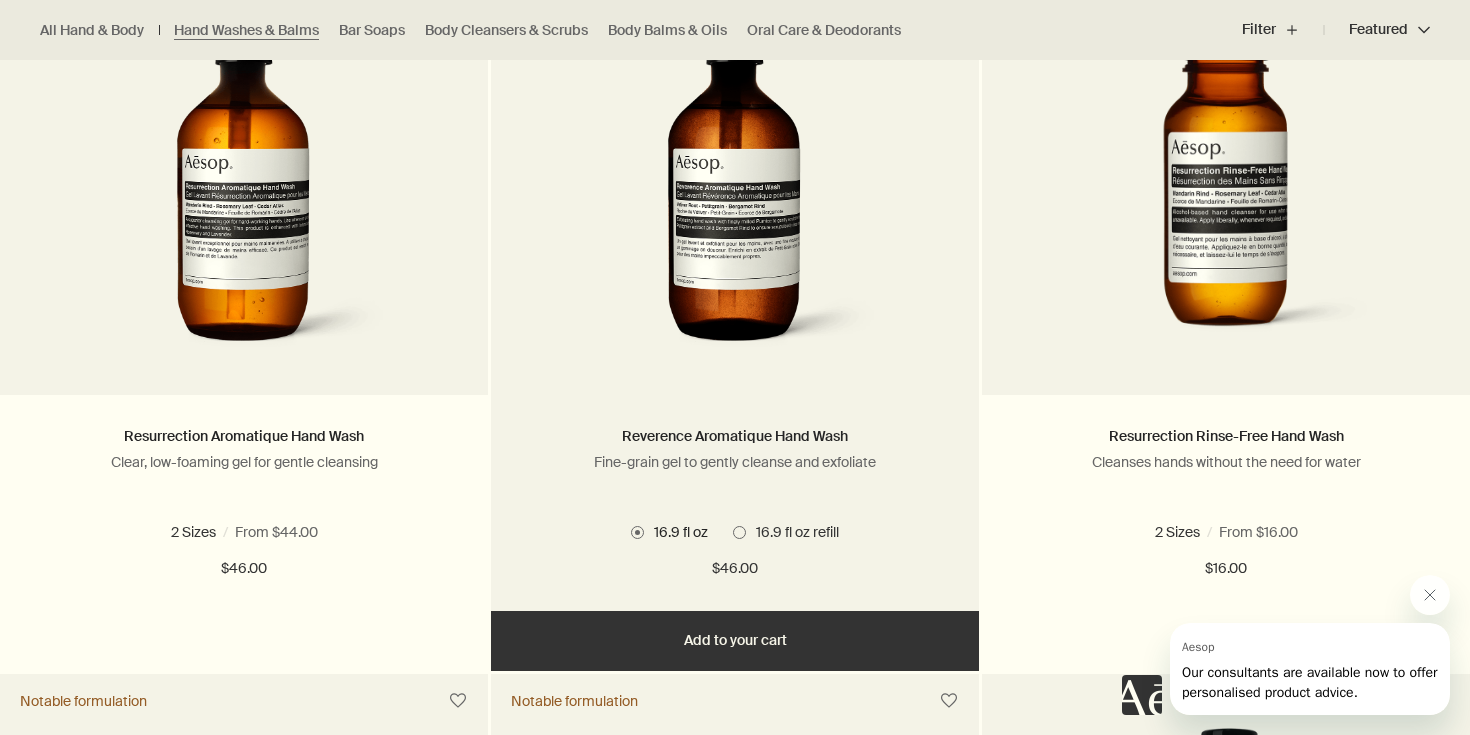 click on "Add Add to your cart" at bounding box center (735, 641) 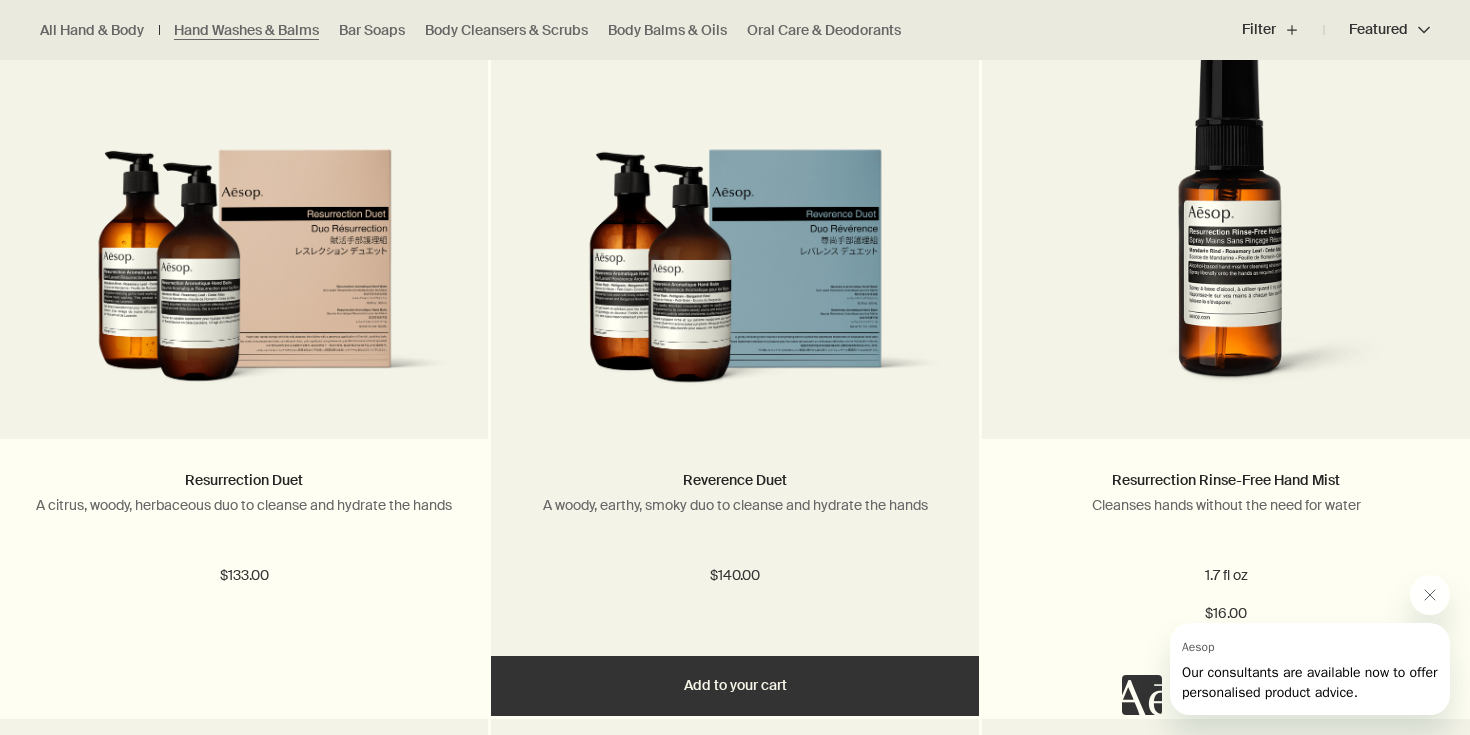 scroll, scrollTop: 2122, scrollLeft: 0, axis: vertical 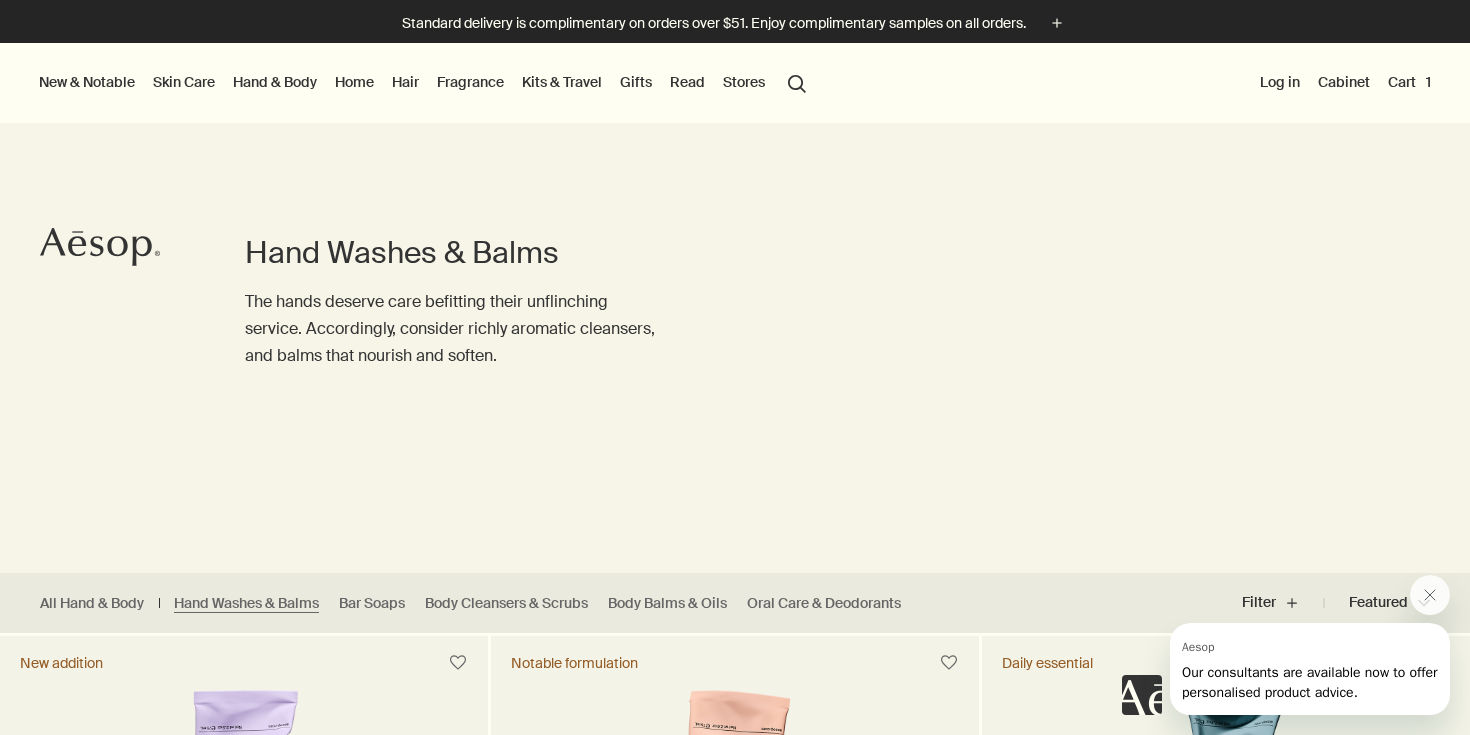 click on "New & Notable" at bounding box center (87, 82) 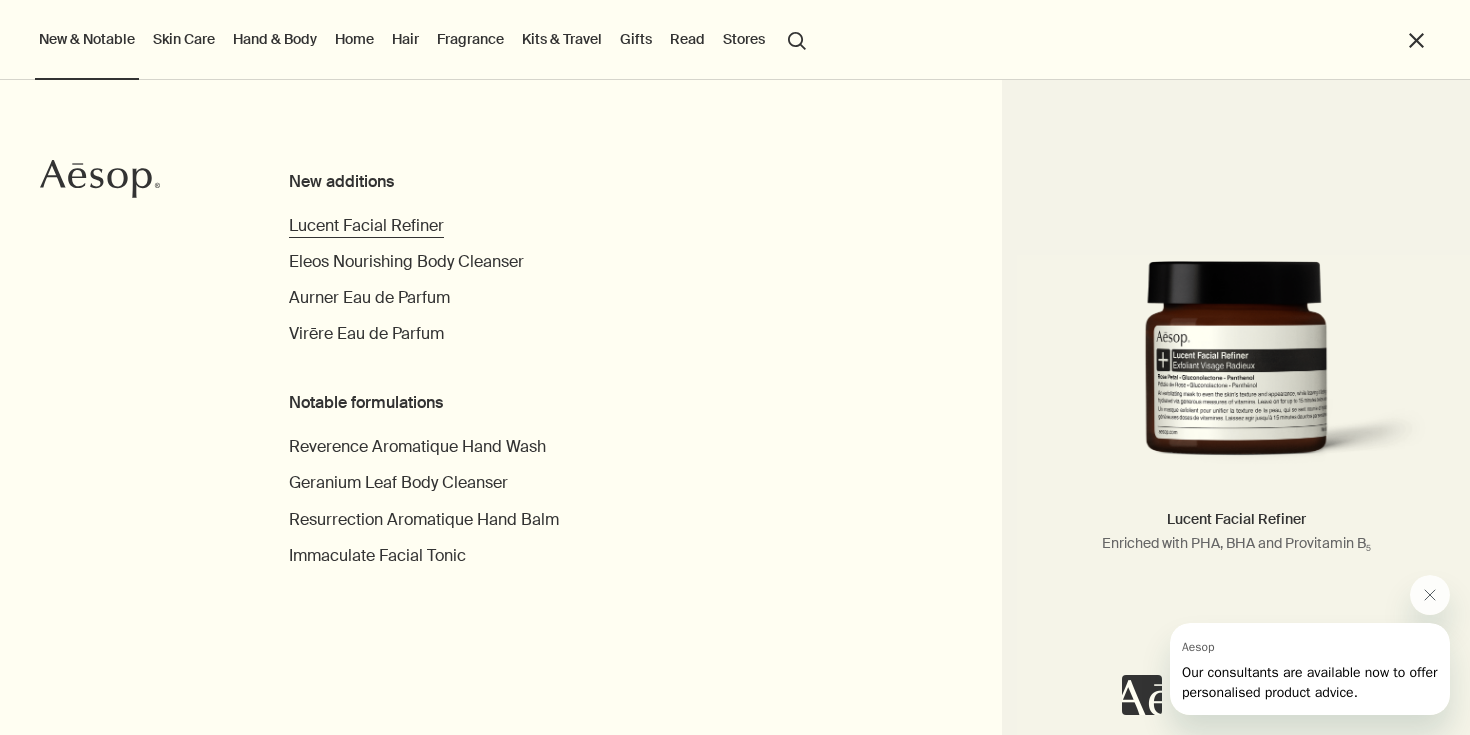 click on "Lucent Facial Refiner" at bounding box center [366, 225] 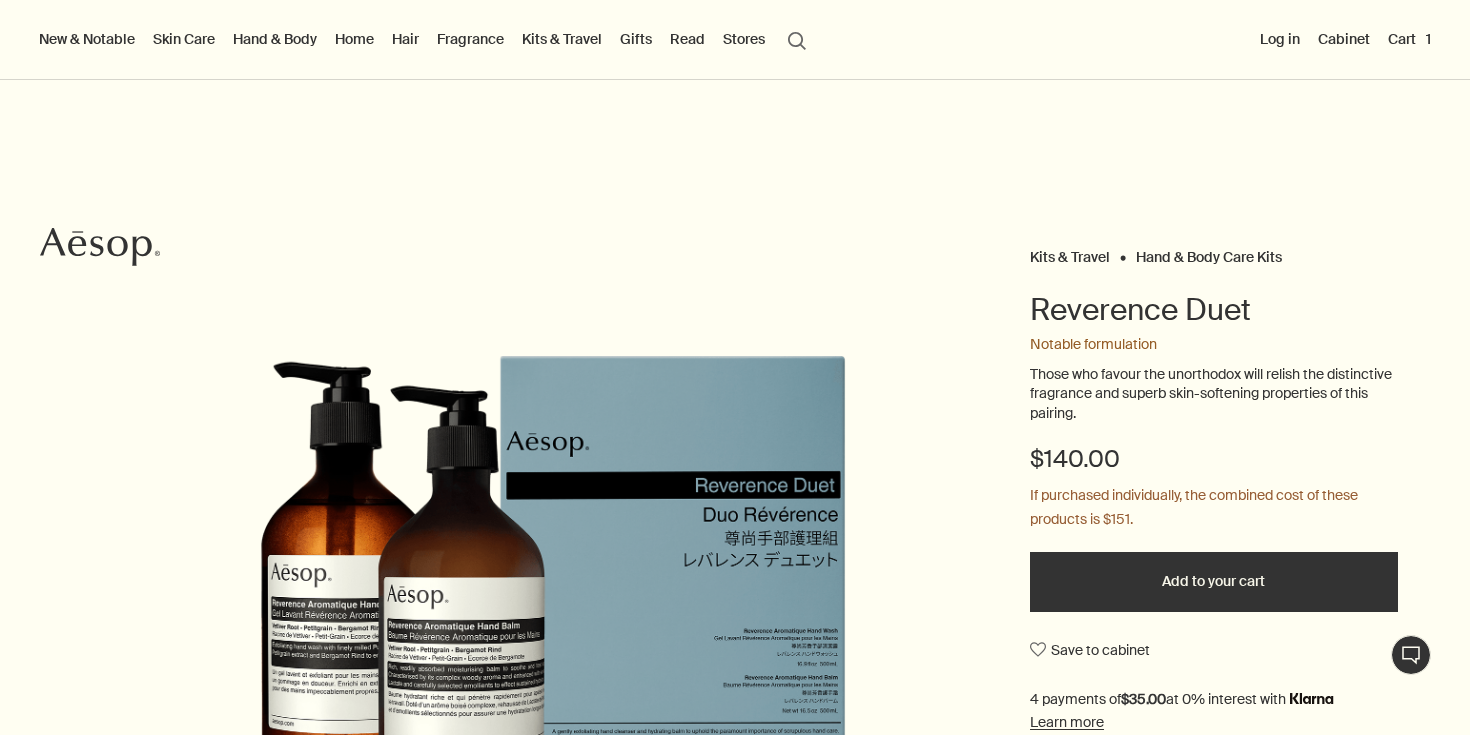 scroll, scrollTop: 0, scrollLeft: 0, axis: both 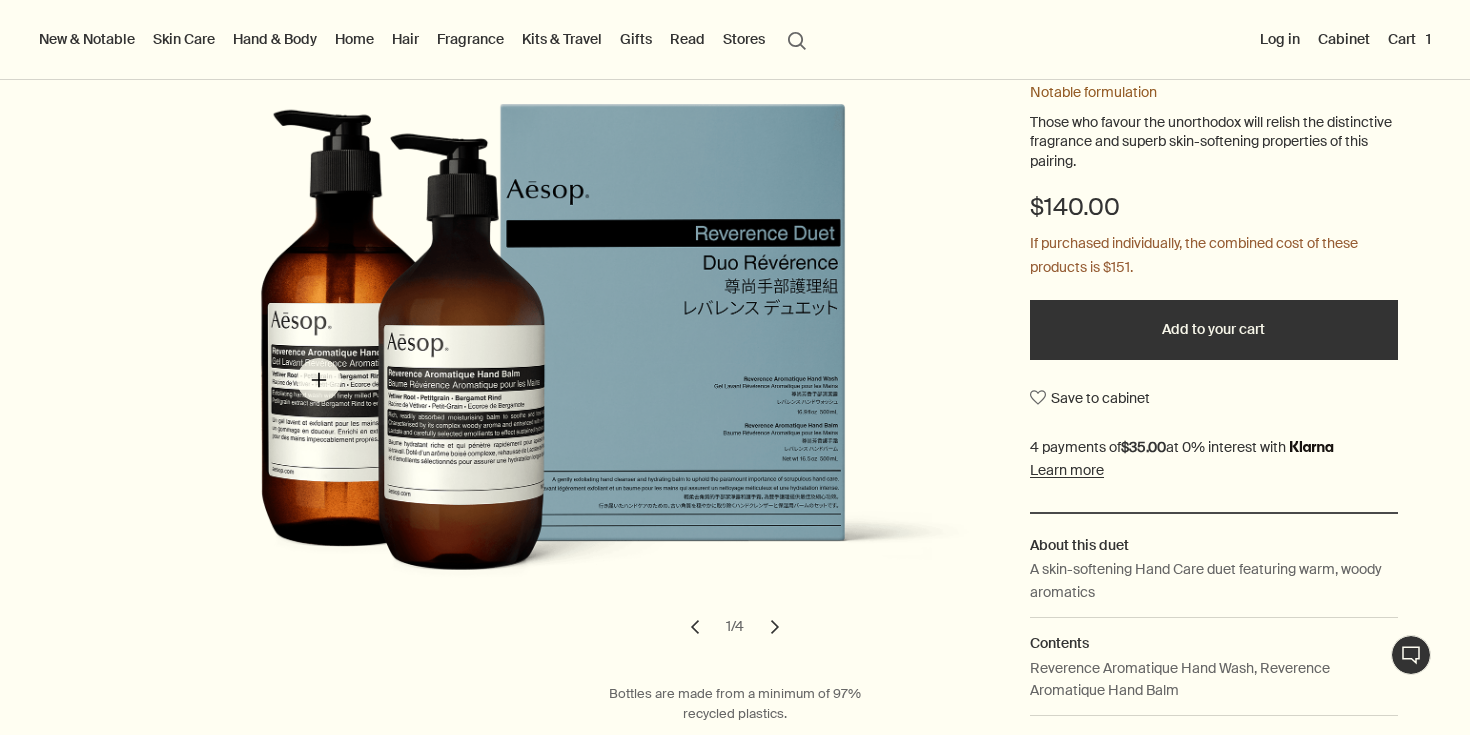 click at bounding box center (570, 363) 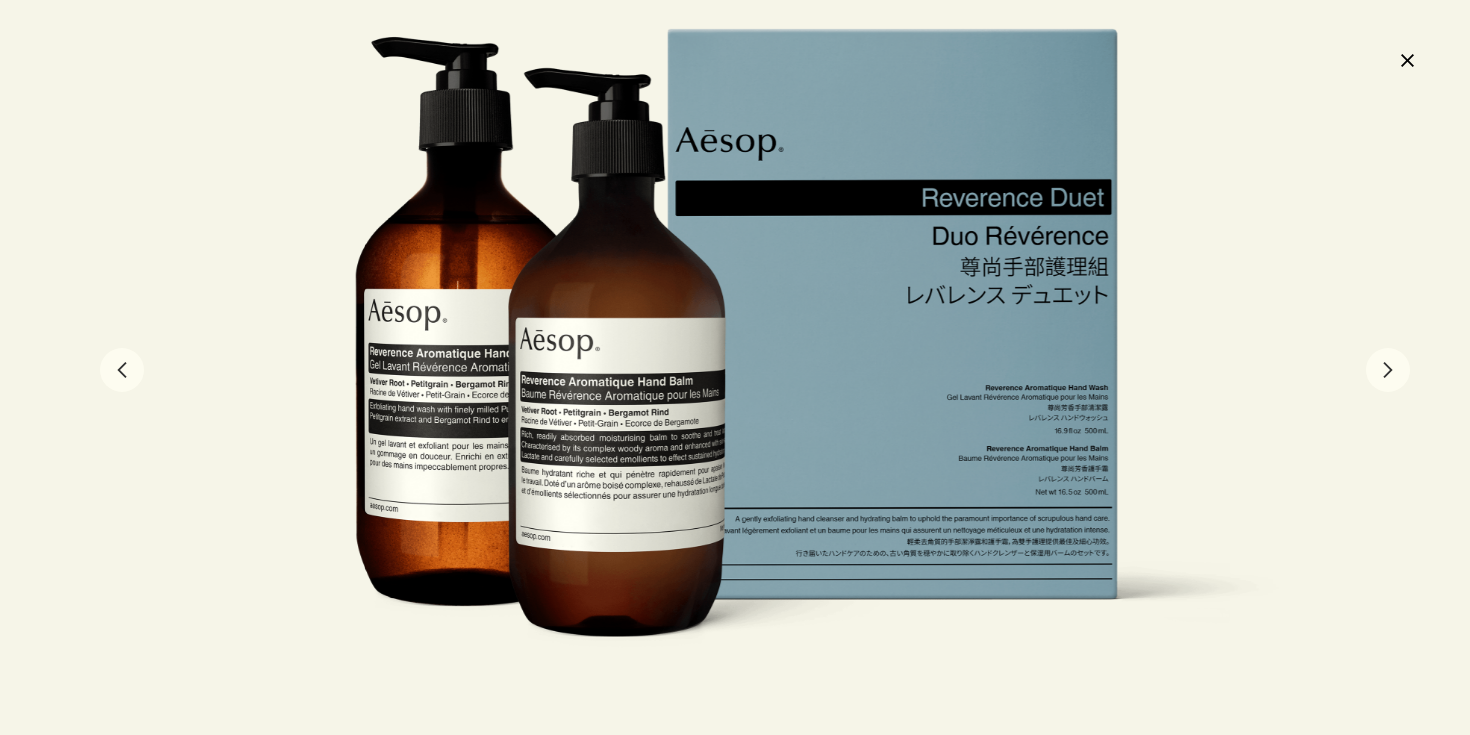 click on "close" at bounding box center [1407, 60] 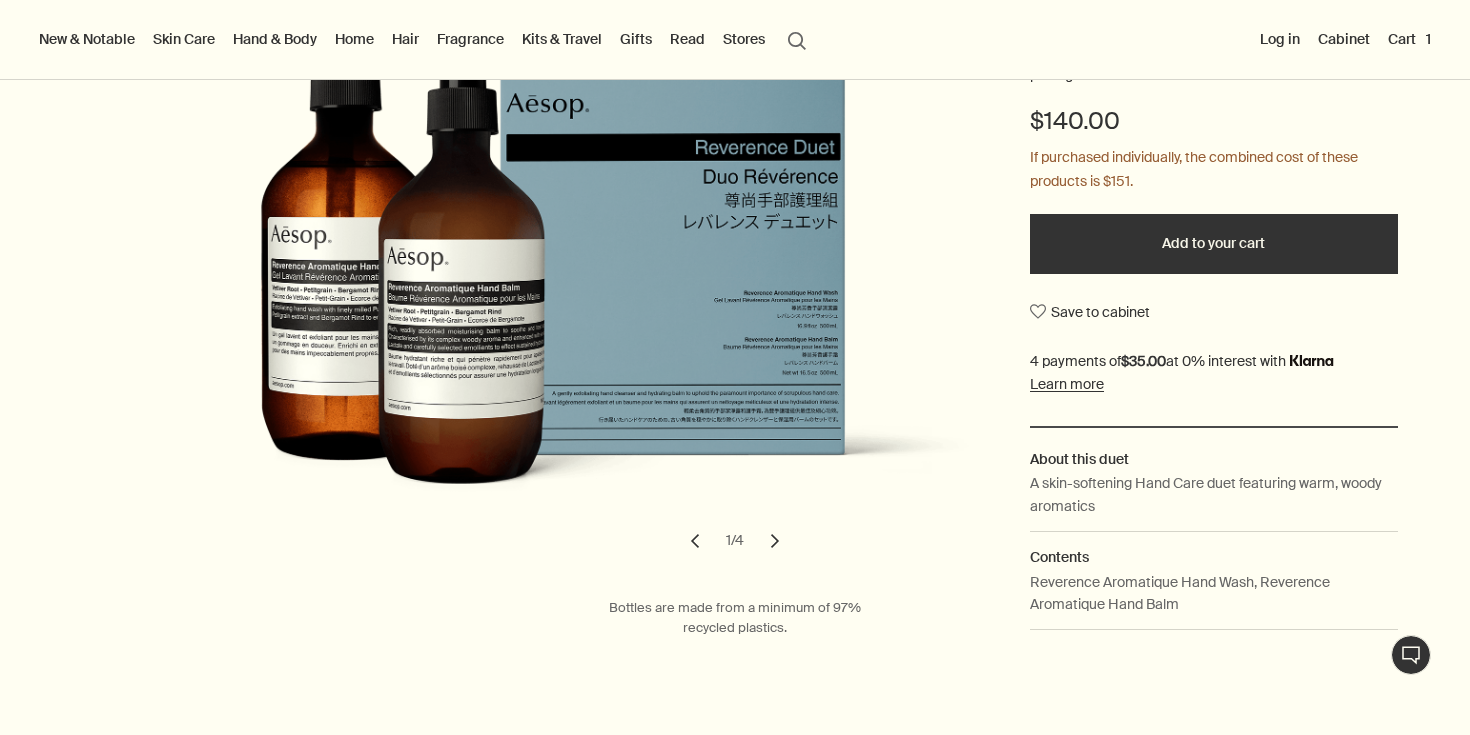 scroll, scrollTop: 327, scrollLeft: 0, axis: vertical 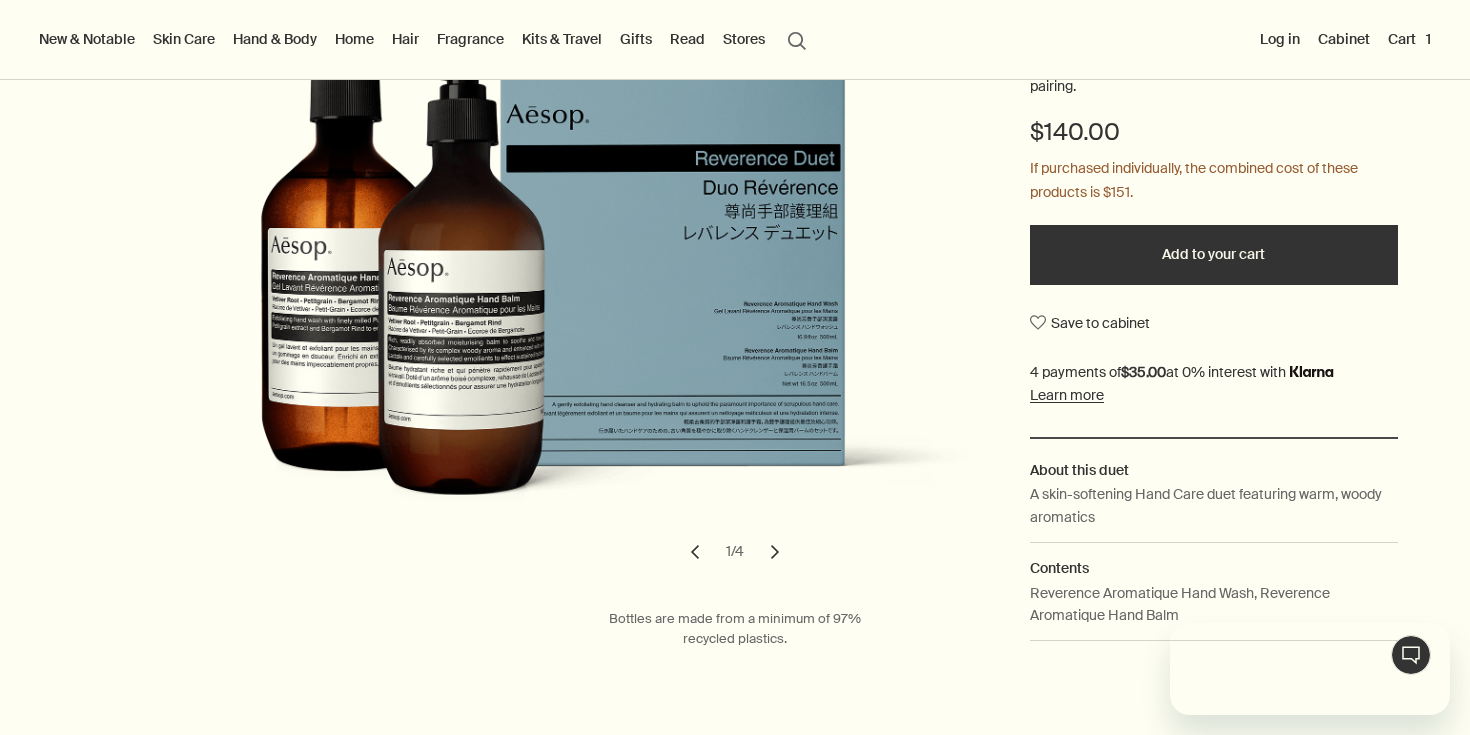 click on "chevron" at bounding box center (775, 552) 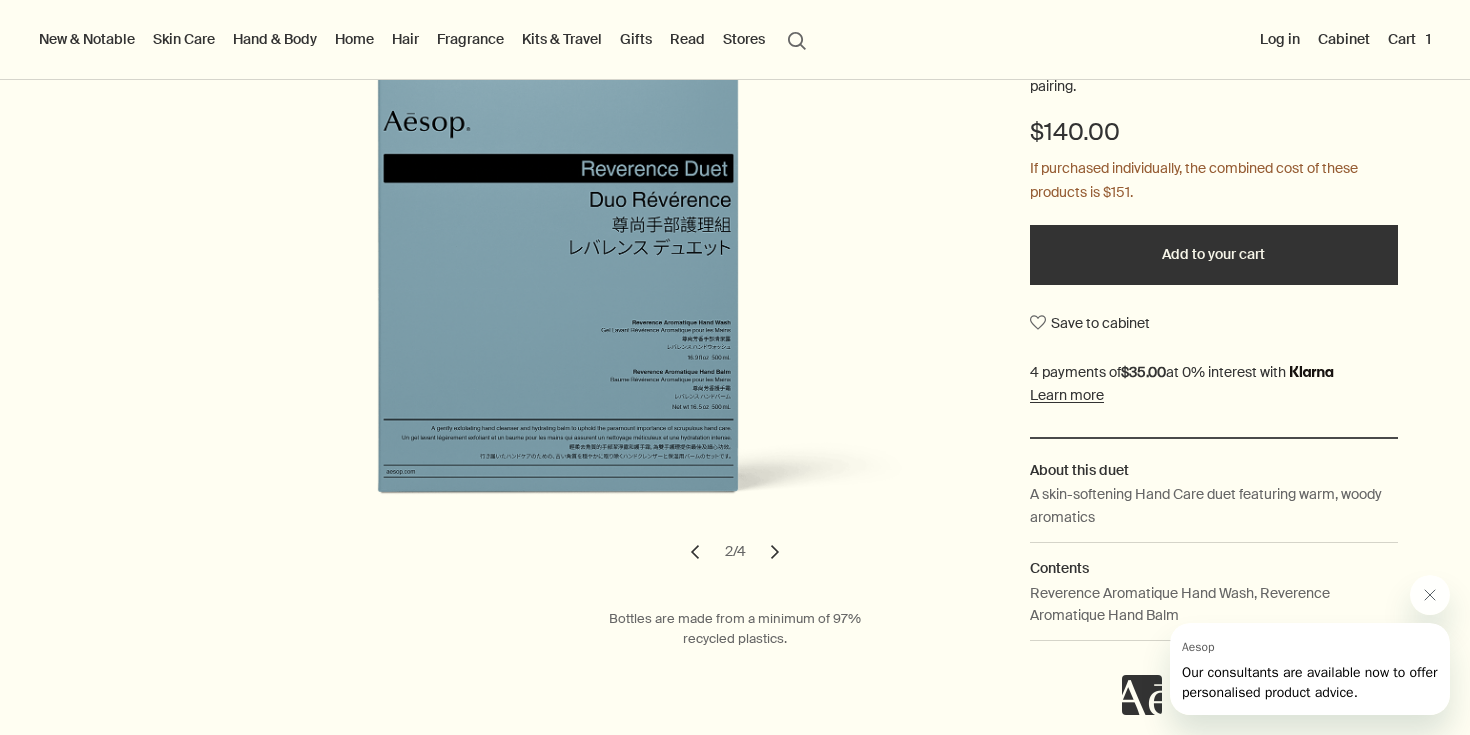 click on "chevron" at bounding box center [775, 552] 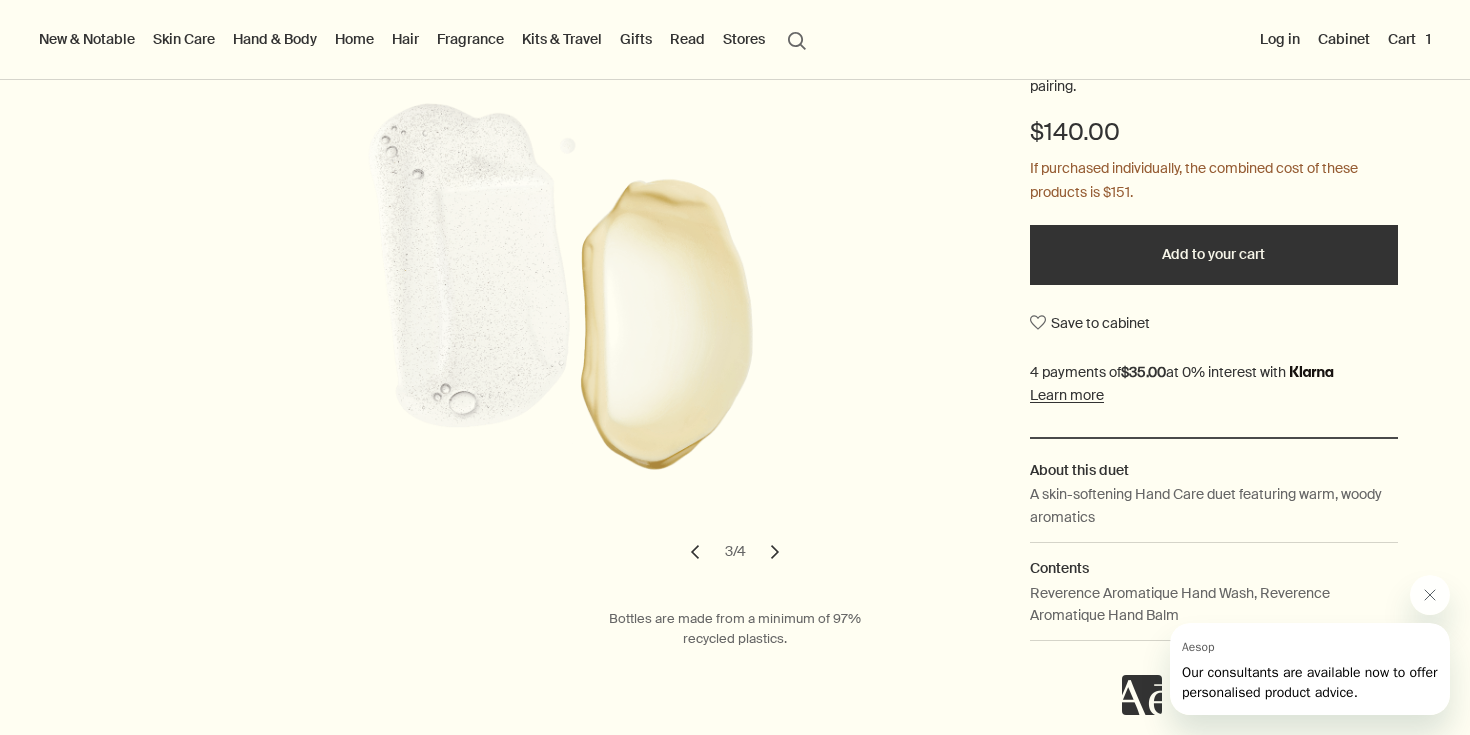 click on "chevron" at bounding box center [775, 552] 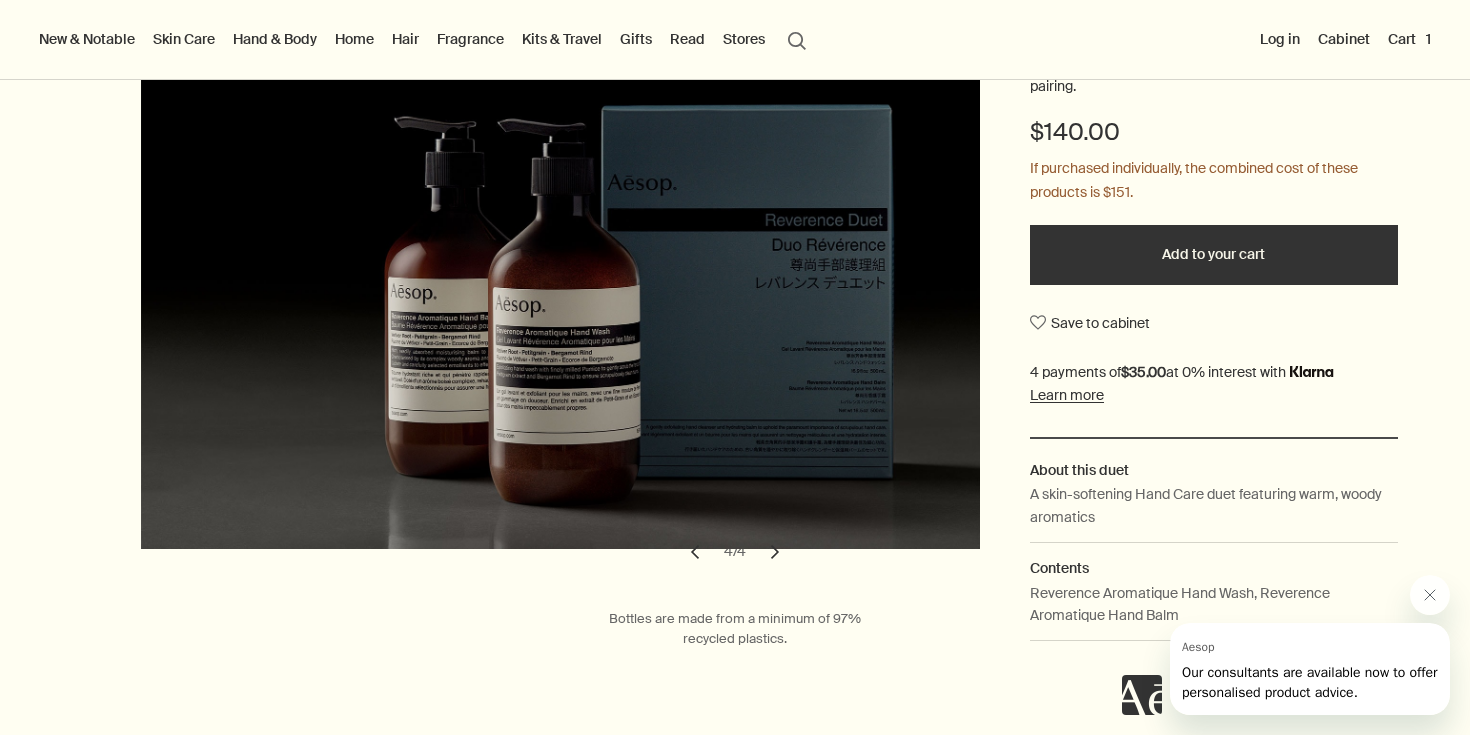 click on "chevron" at bounding box center (775, 552) 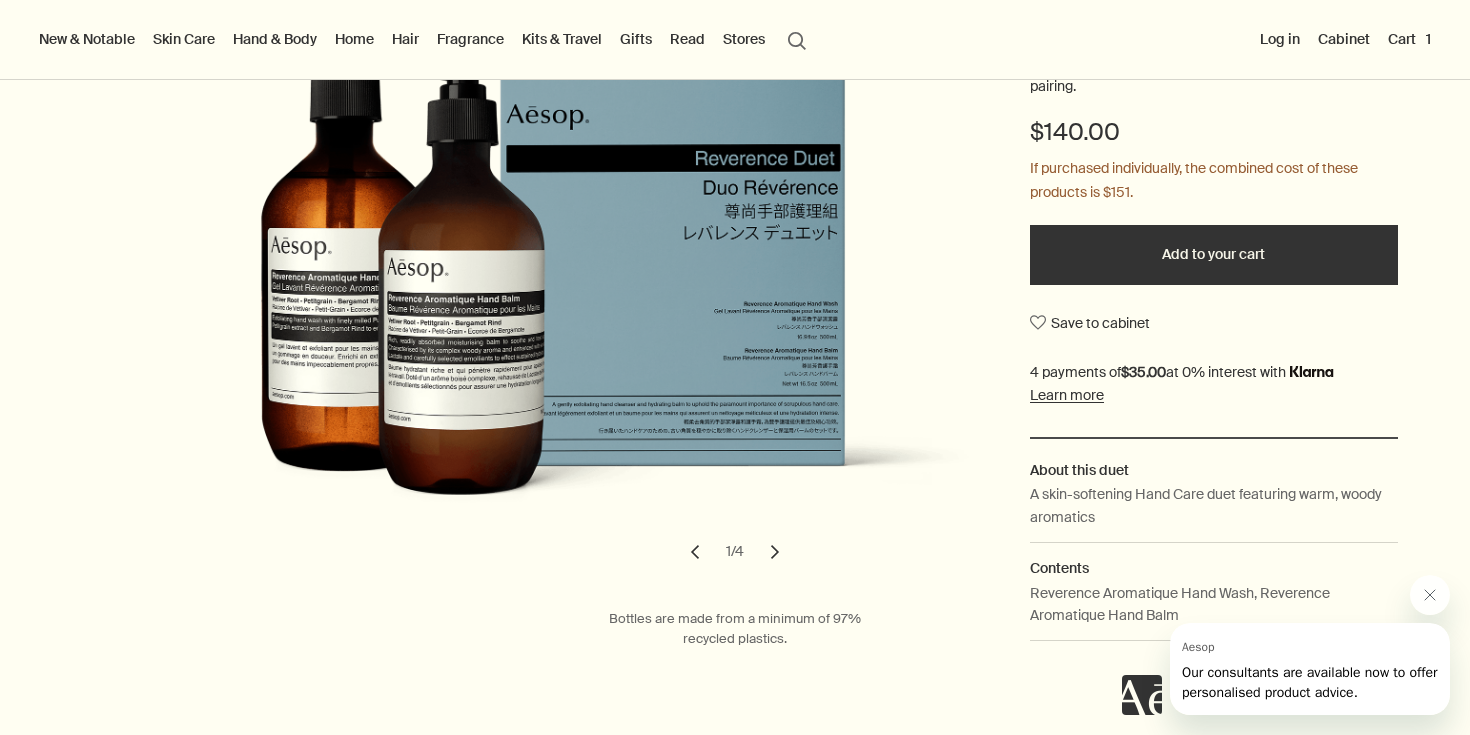 click on "Add to your cart" at bounding box center [1214, 255] 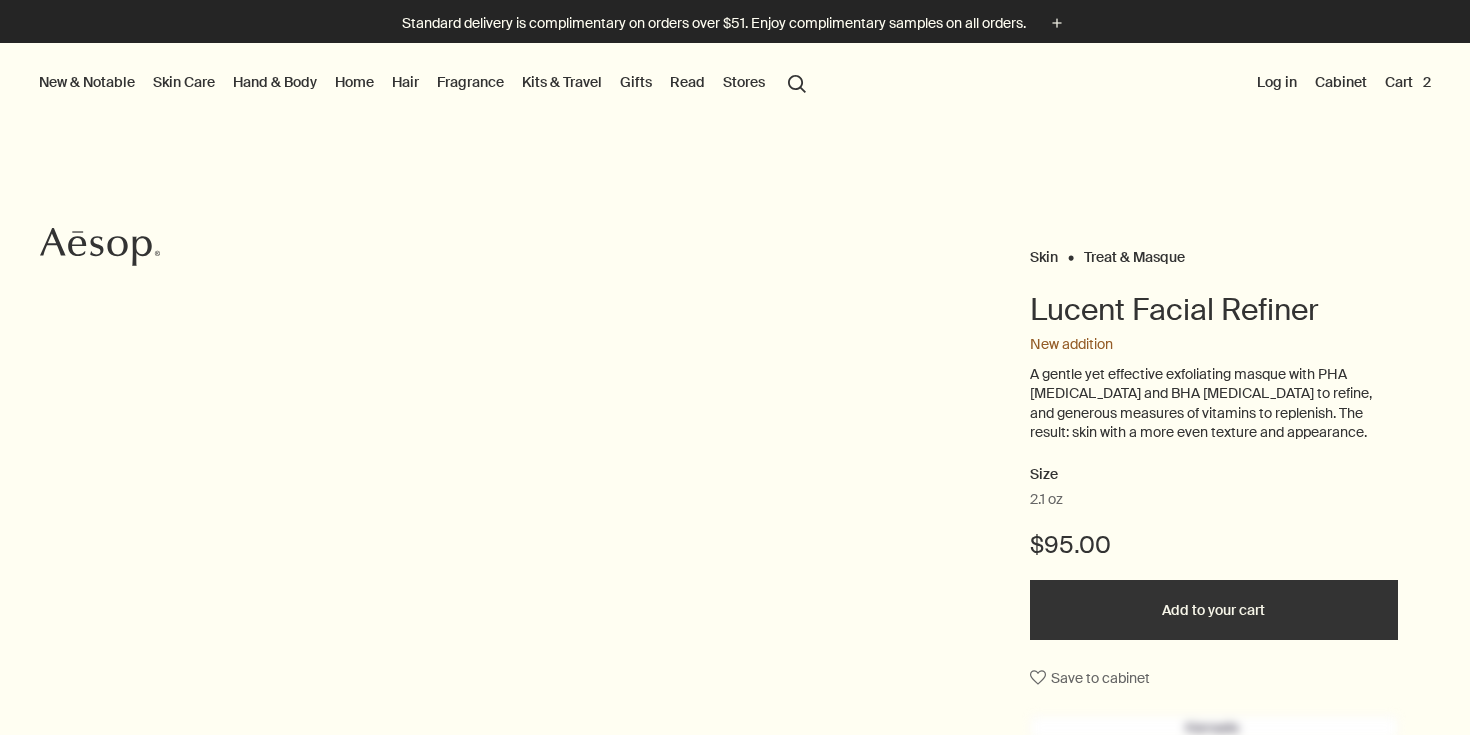 scroll, scrollTop: 0, scrollLeft: 0, axis: both 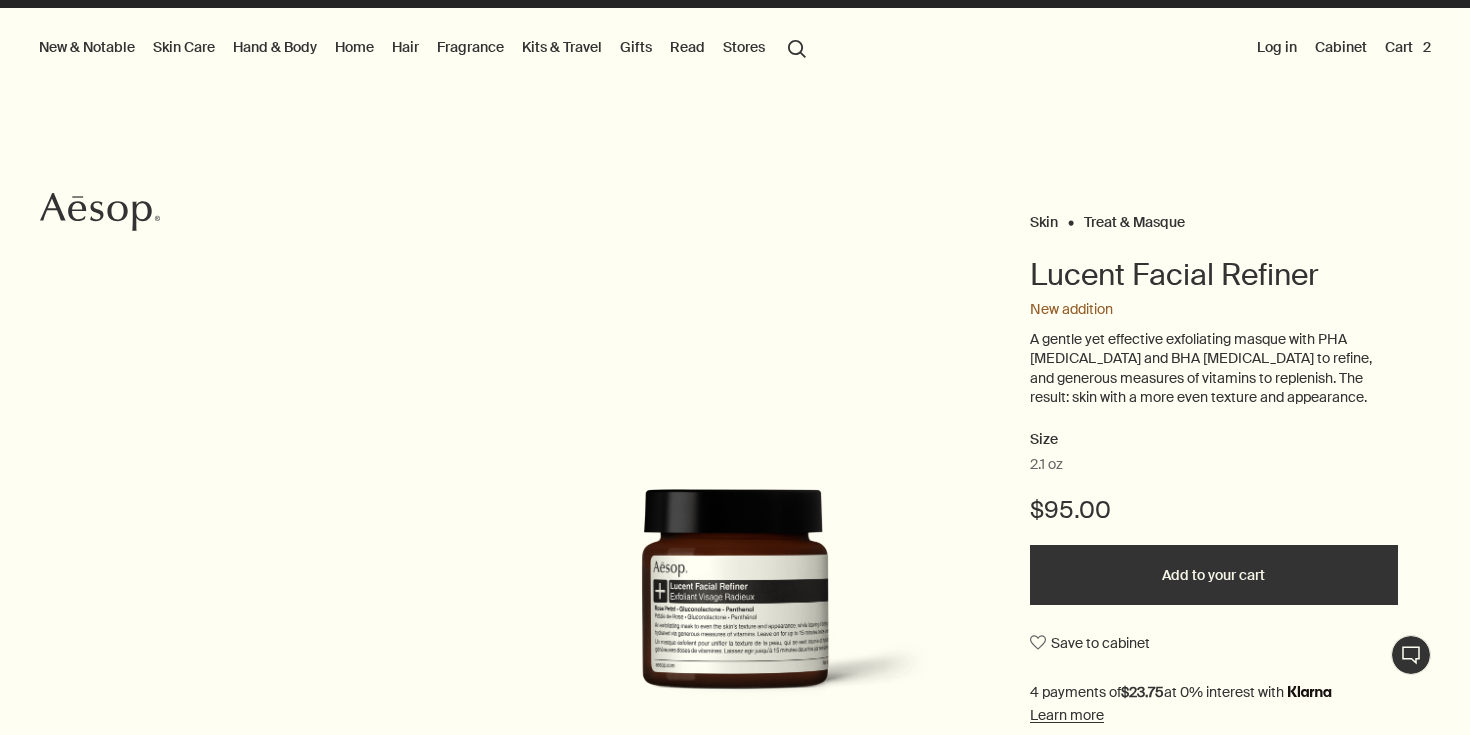 click on "New & Notable" at bounding box center [87, 47] 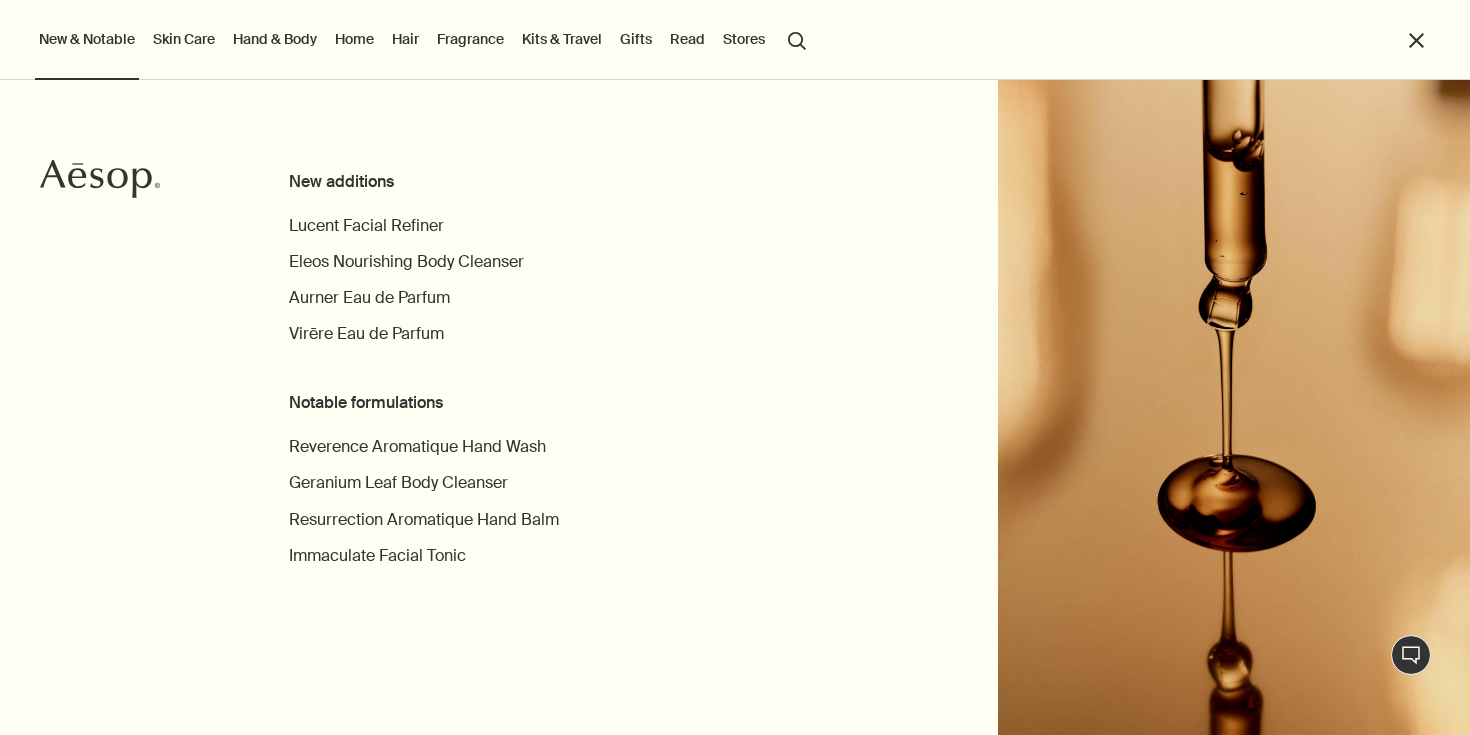 click on "Skin Care" at bounding box center (184, 39) 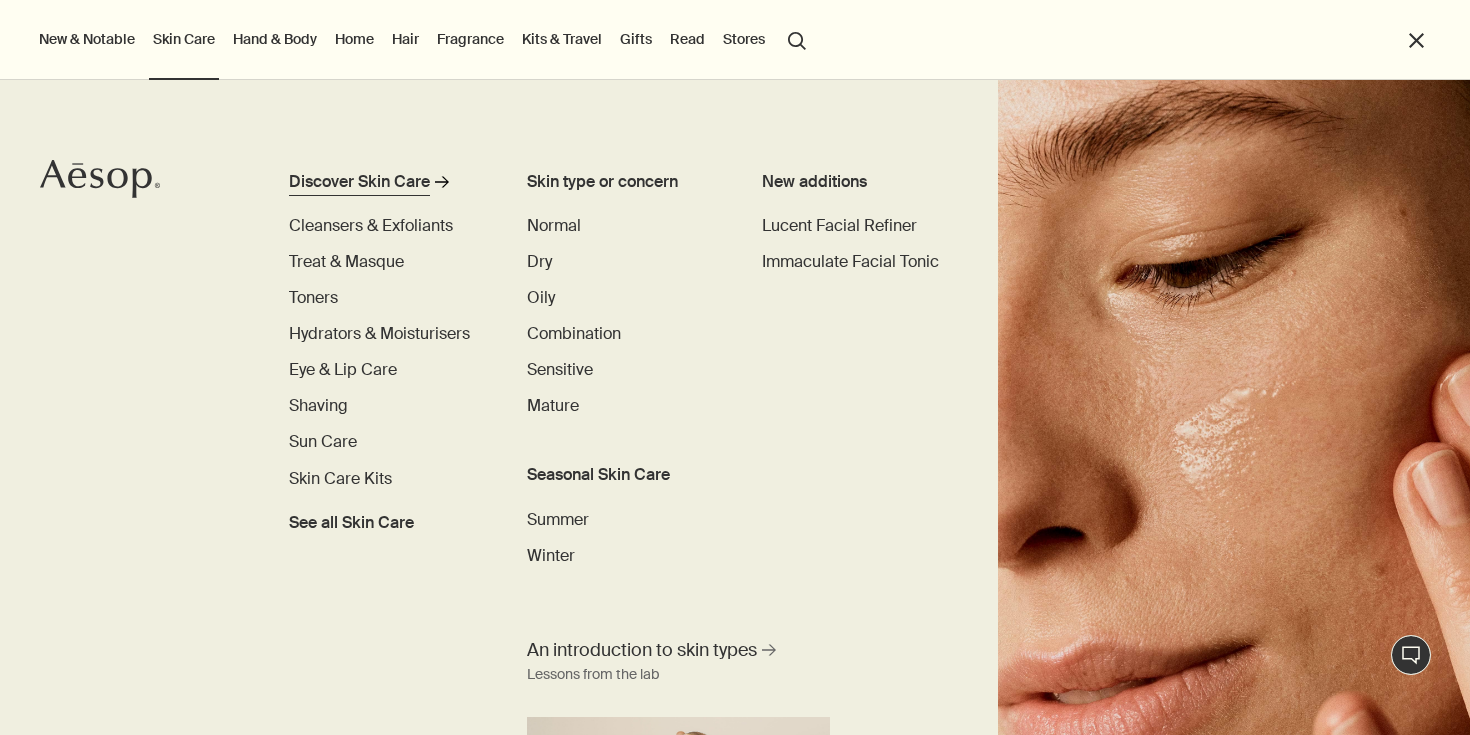 click on "Discover Skin Care" at bounding box center (359, 182) 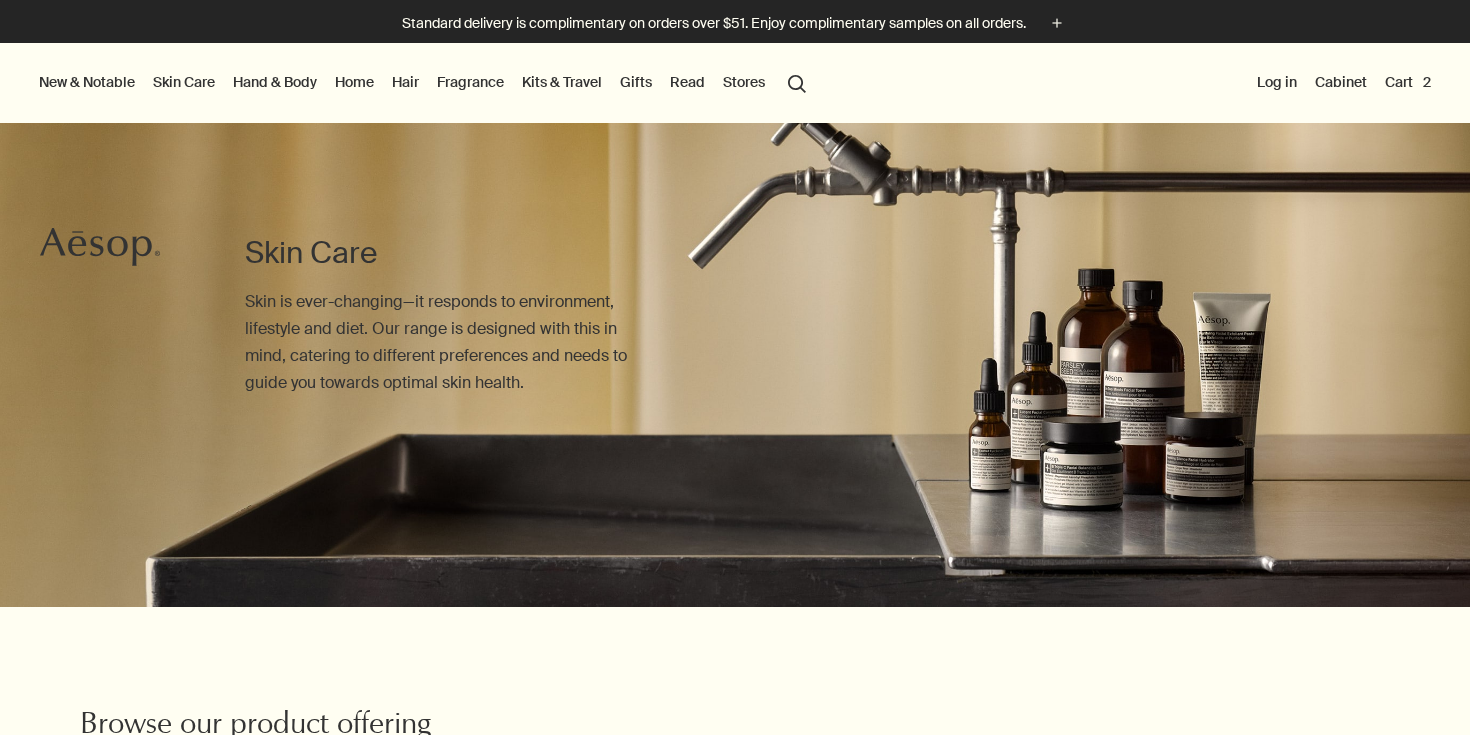 scroll, scrollTop: 0, scrollLeft: 0, axis: both 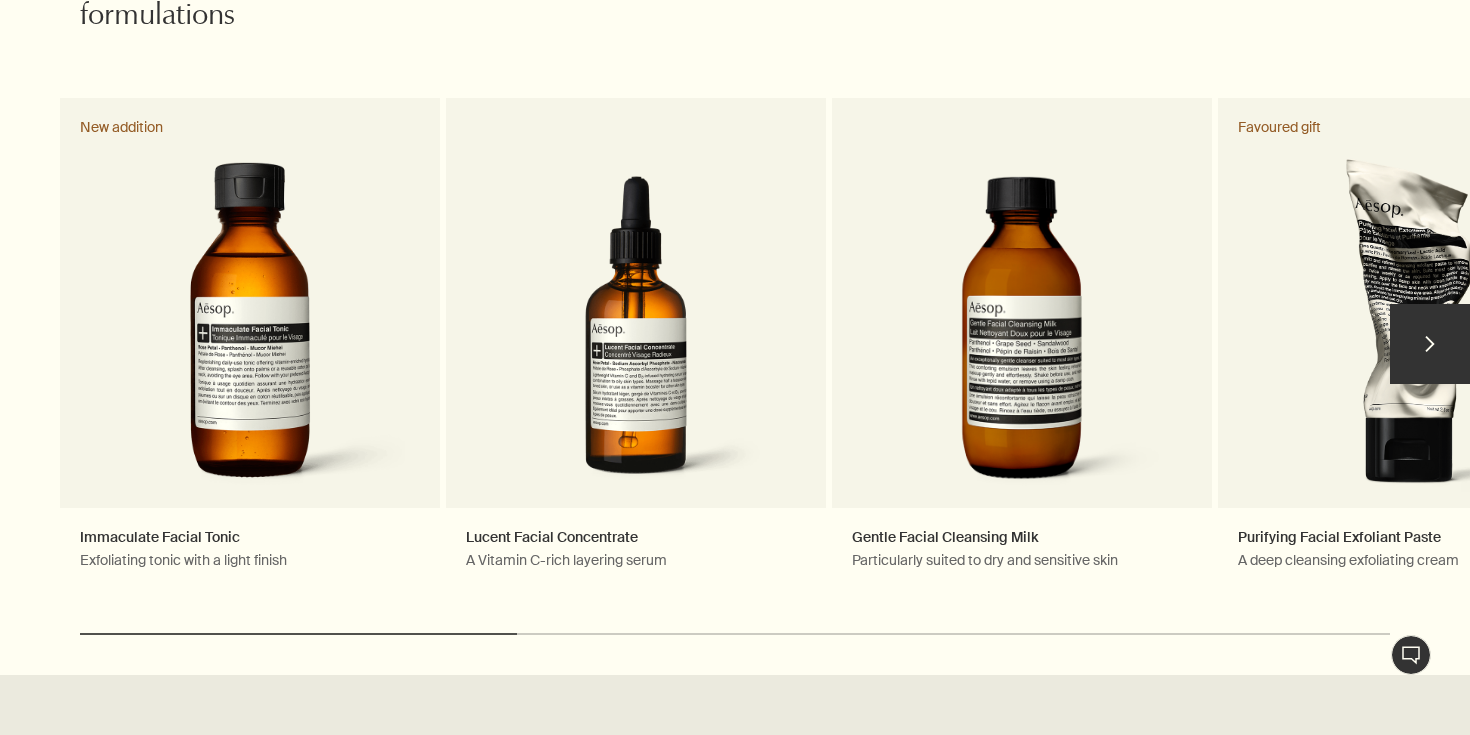 click on "chevron" at bounding box center [1430, 344] 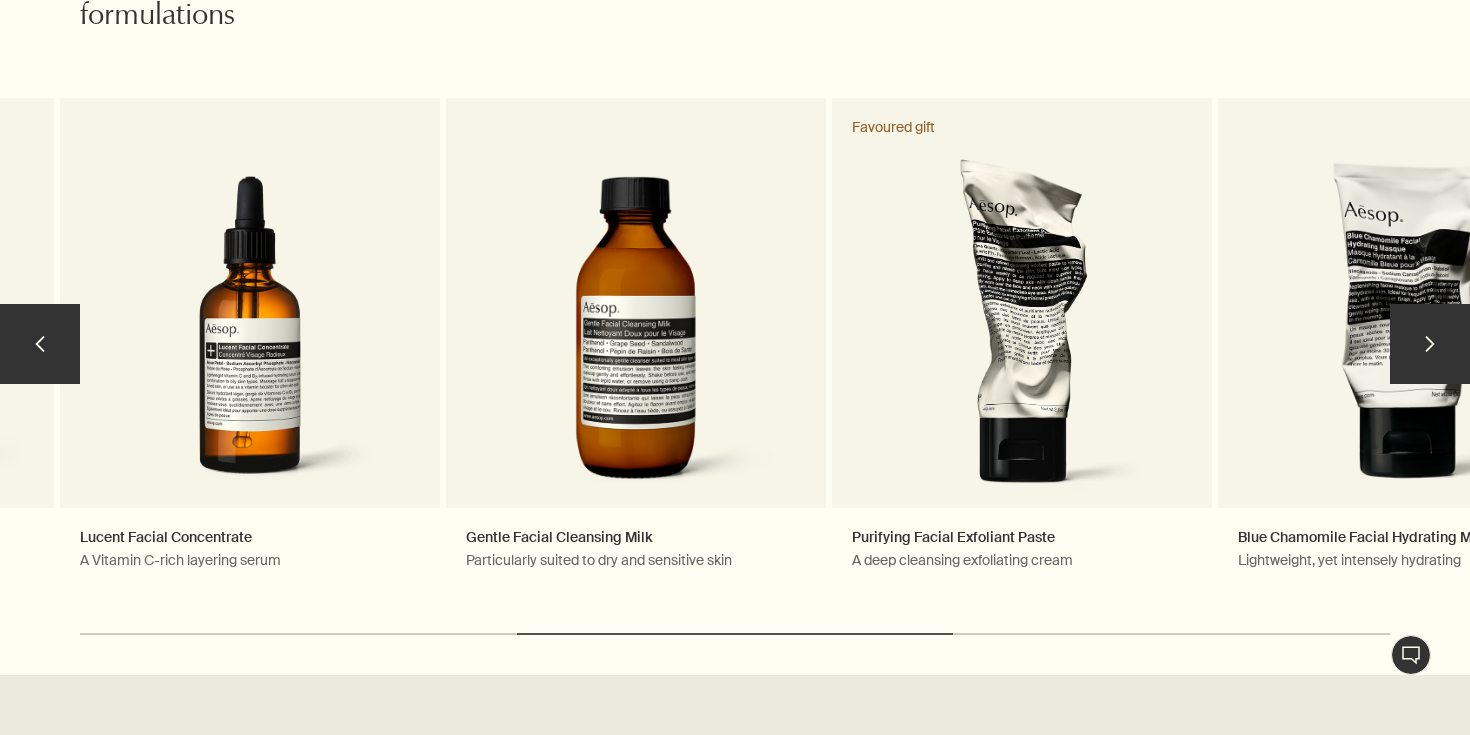 click on "chevron" at bounding box center [1430, 344] 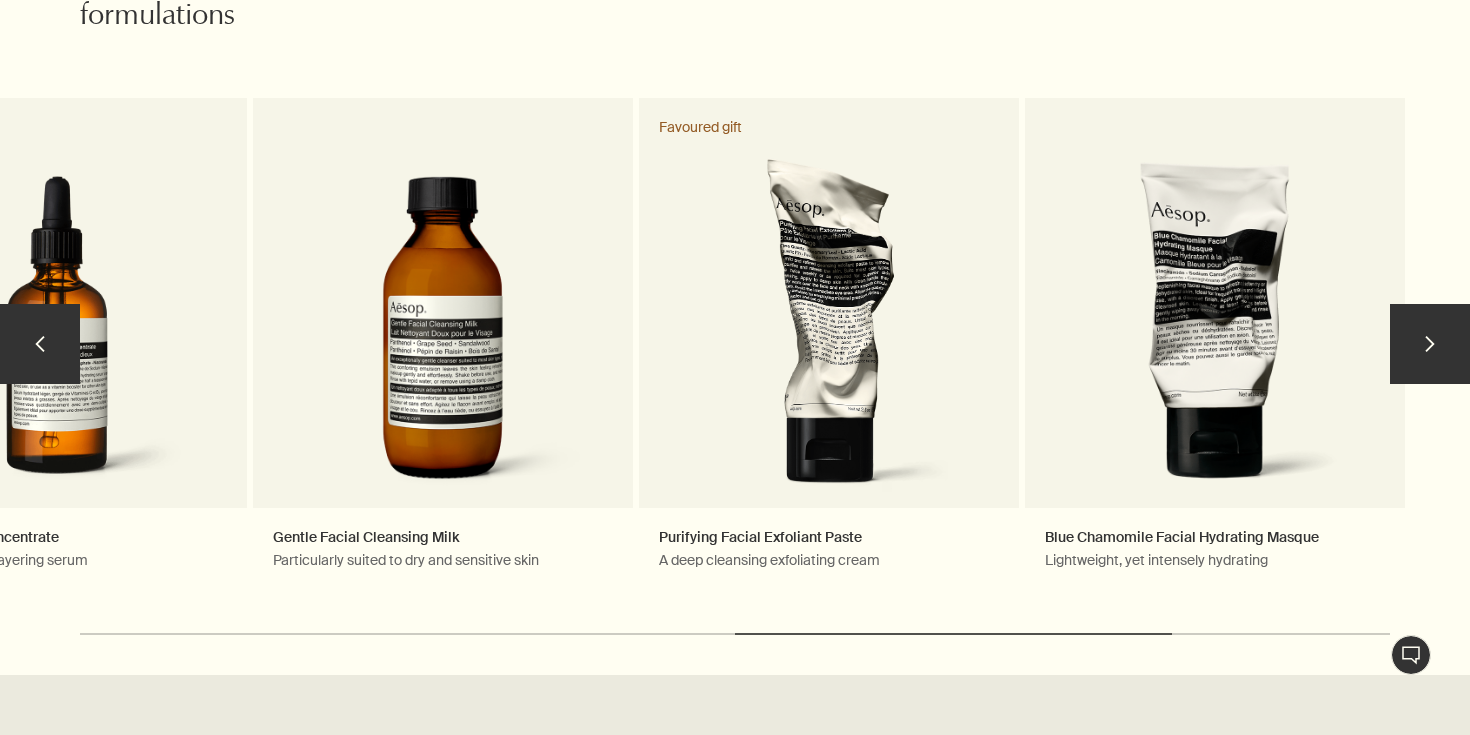 click on "chevron" at bounding box center (1430, 344) 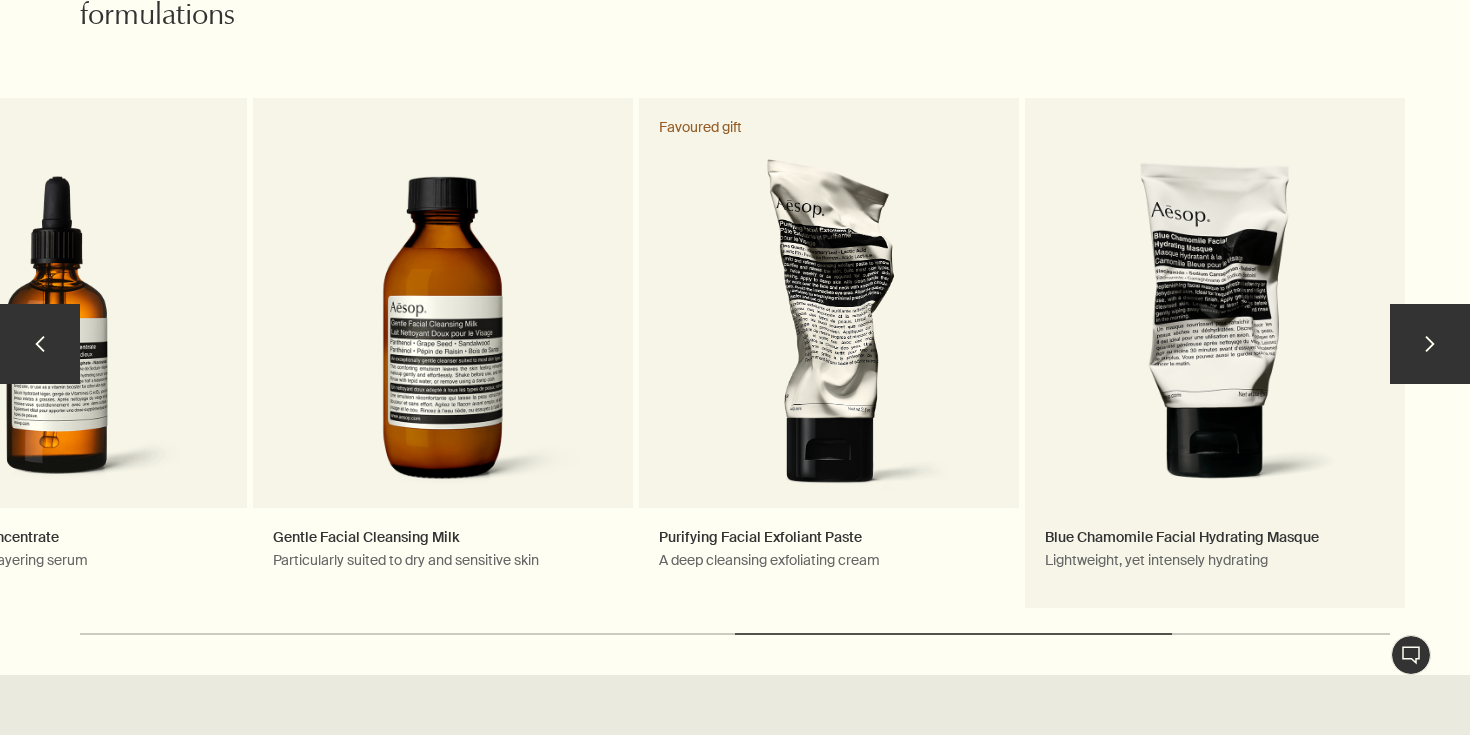 click on "Blue Chamomile Facial Hydrating Masque Lightweight, yet intensely hydrating" at bounding box center [1215, 353] 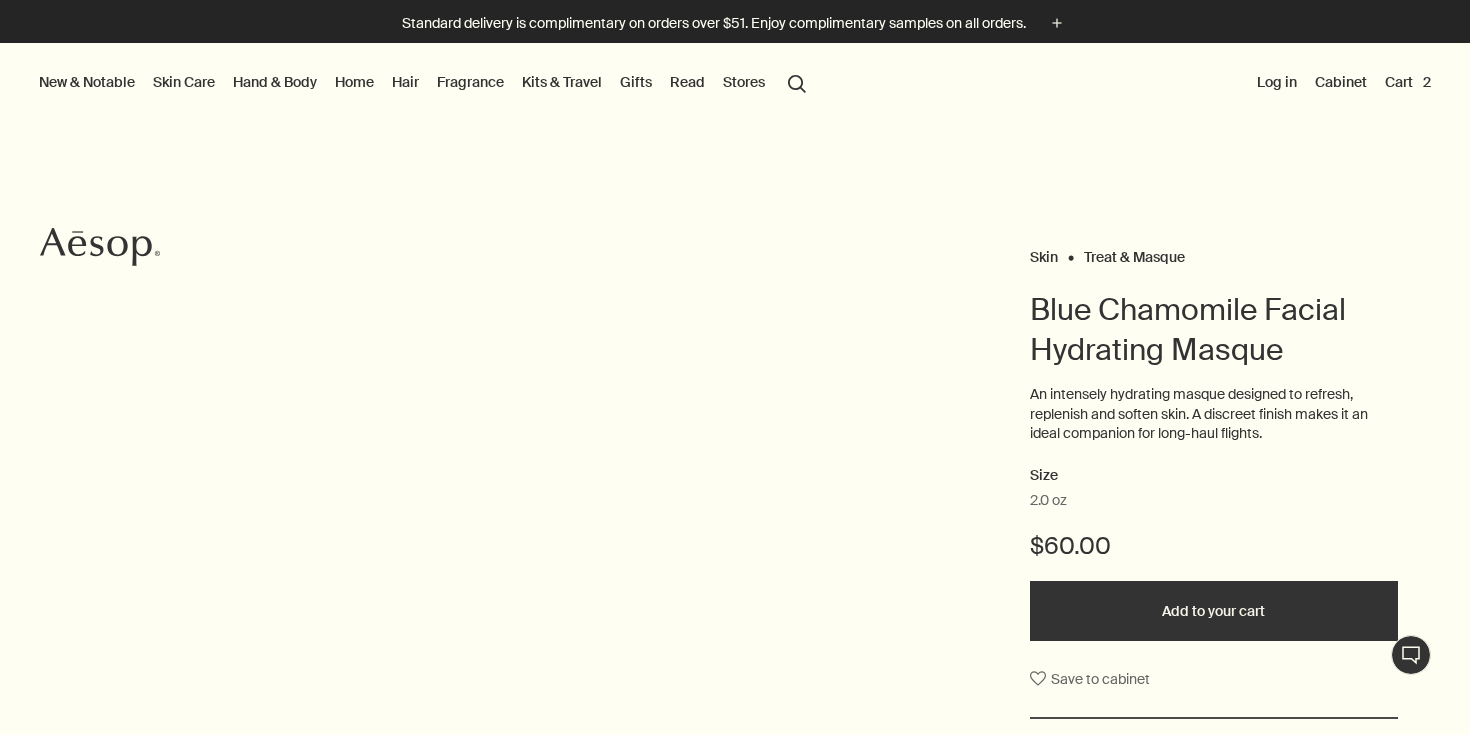 scroll, scrollTop: 0, scrollLeft: 0, axis: both 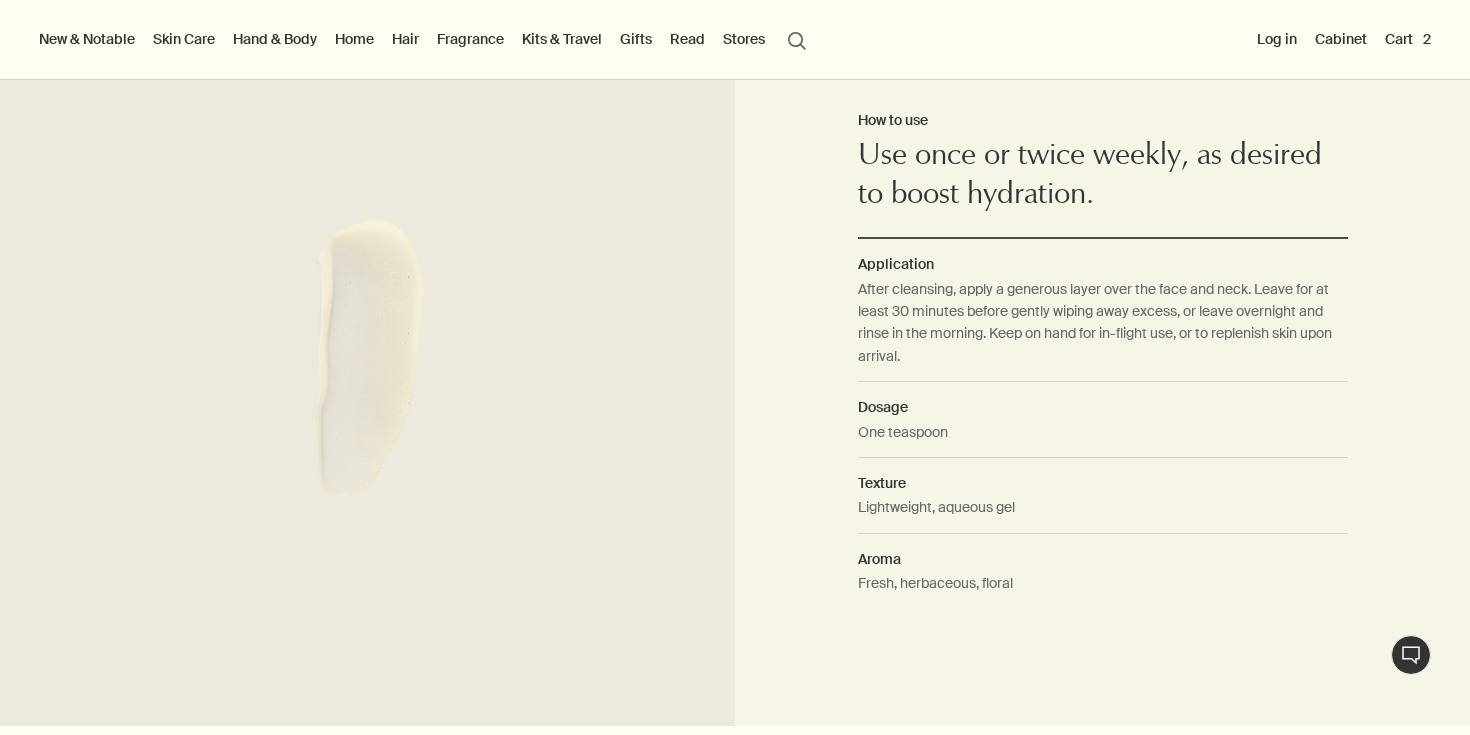 click on "Skin Care" at bounding box center (184, 39) 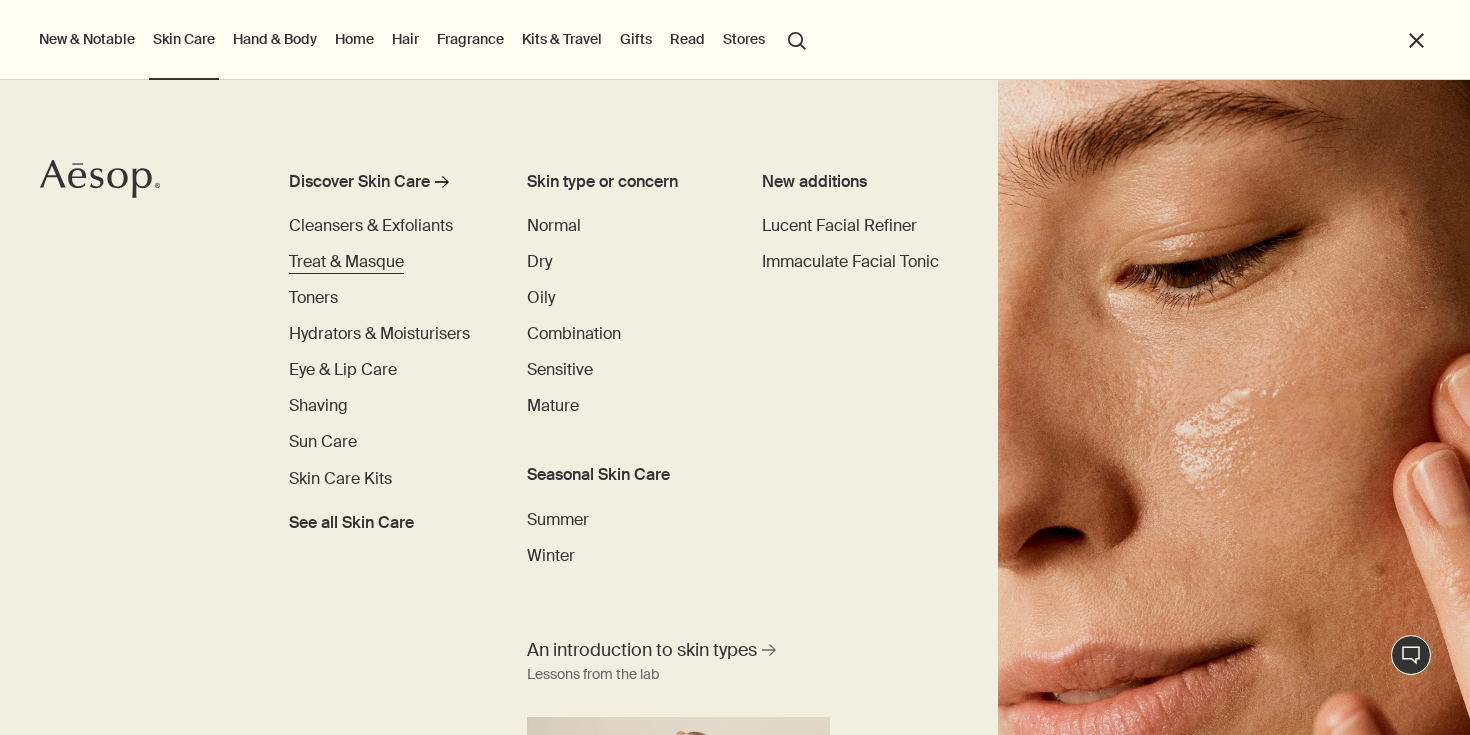 click on "Treat & Masque" at bounding box center [346, 261] 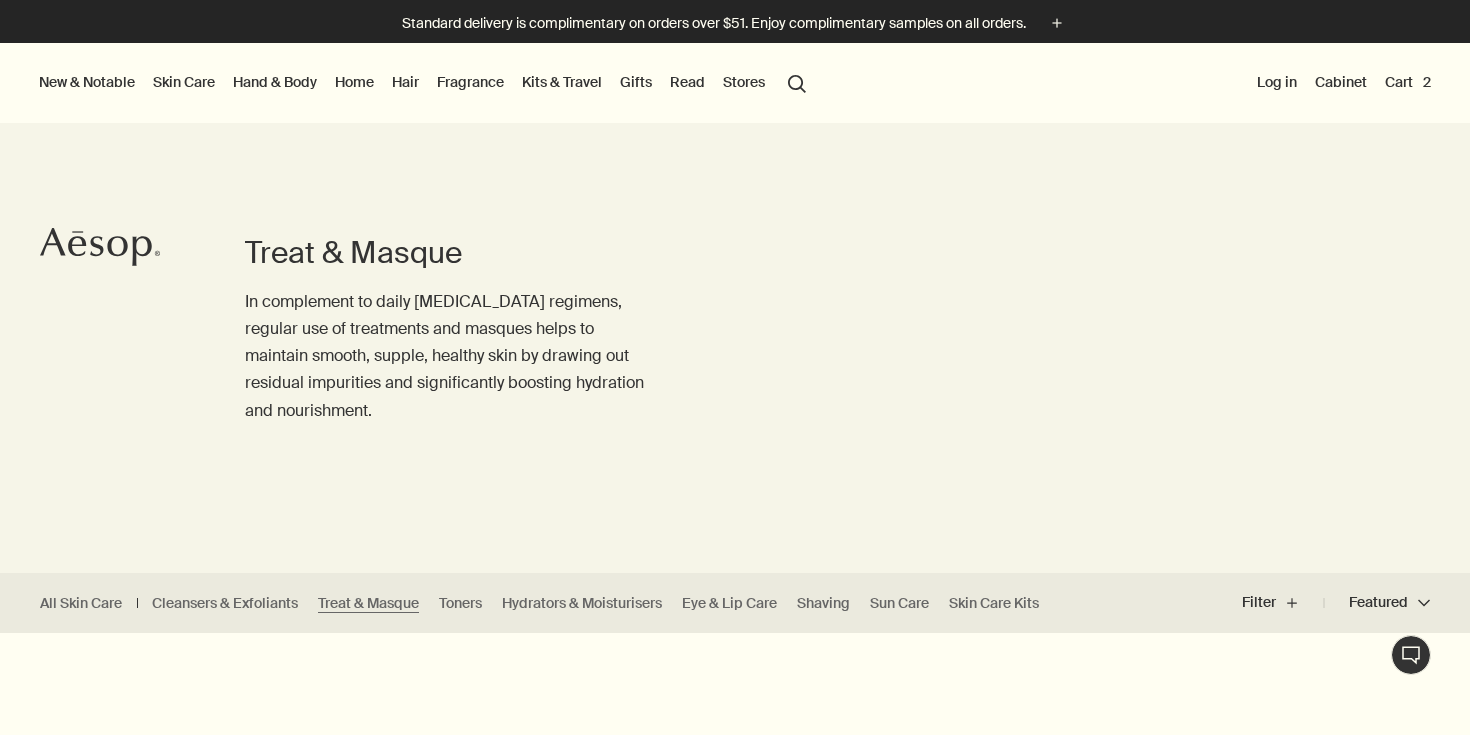 scroll, scrollTop: 0, scrollLeft: 0, axis: both 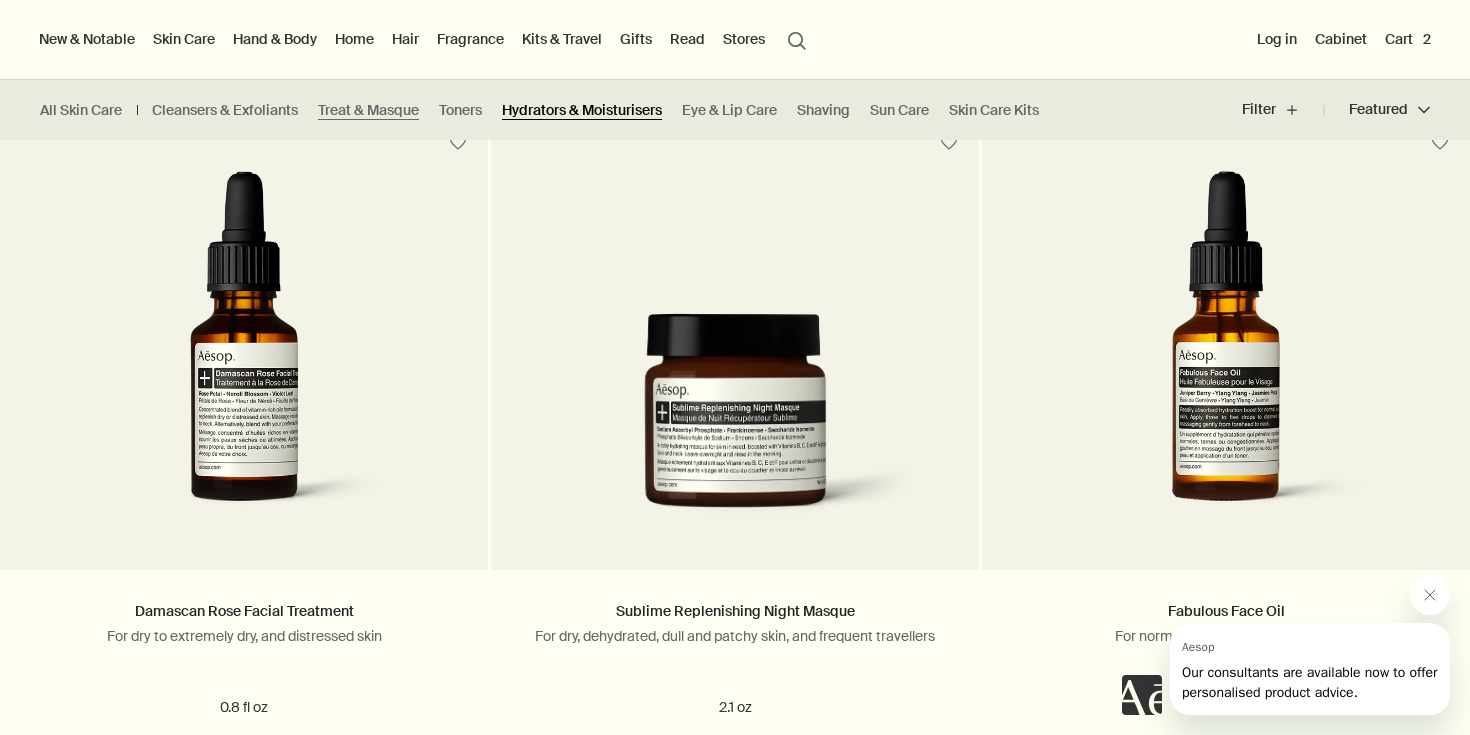 click on "Hydrators & Moisturisers" at bounding box center (582, 110) 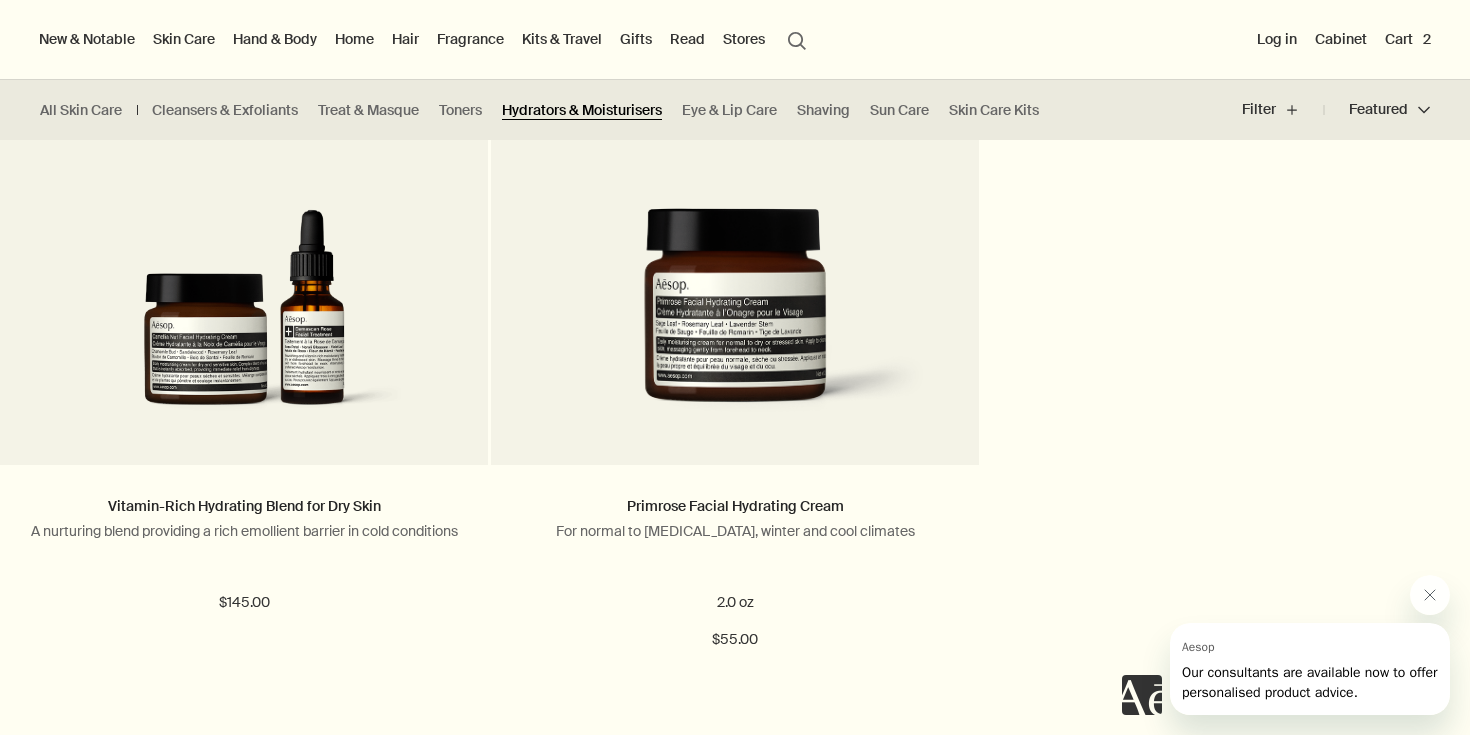 scroll, scrollTop: 5027, scrollLeft: 0, axis: vertical 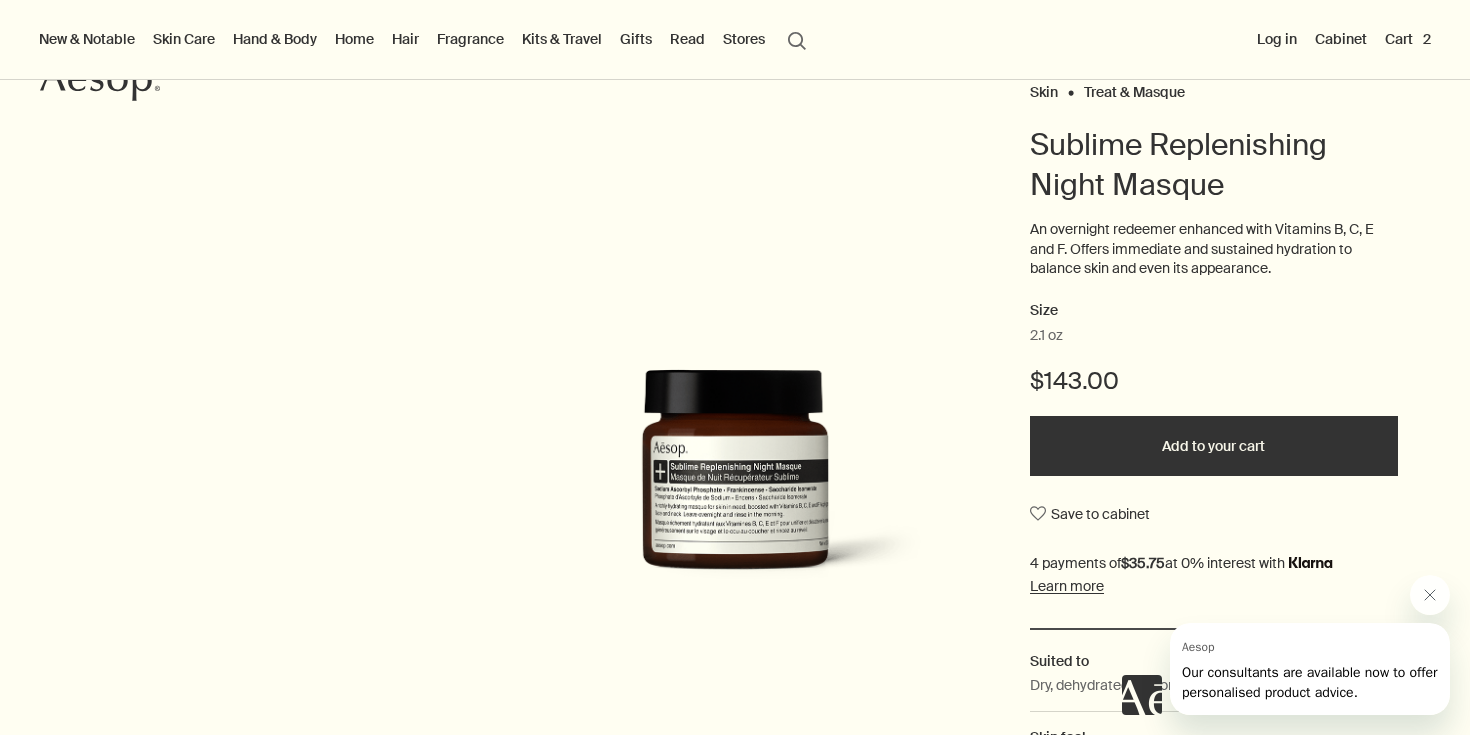 click on "Add to your cart" at bounding box center [1214, 446] 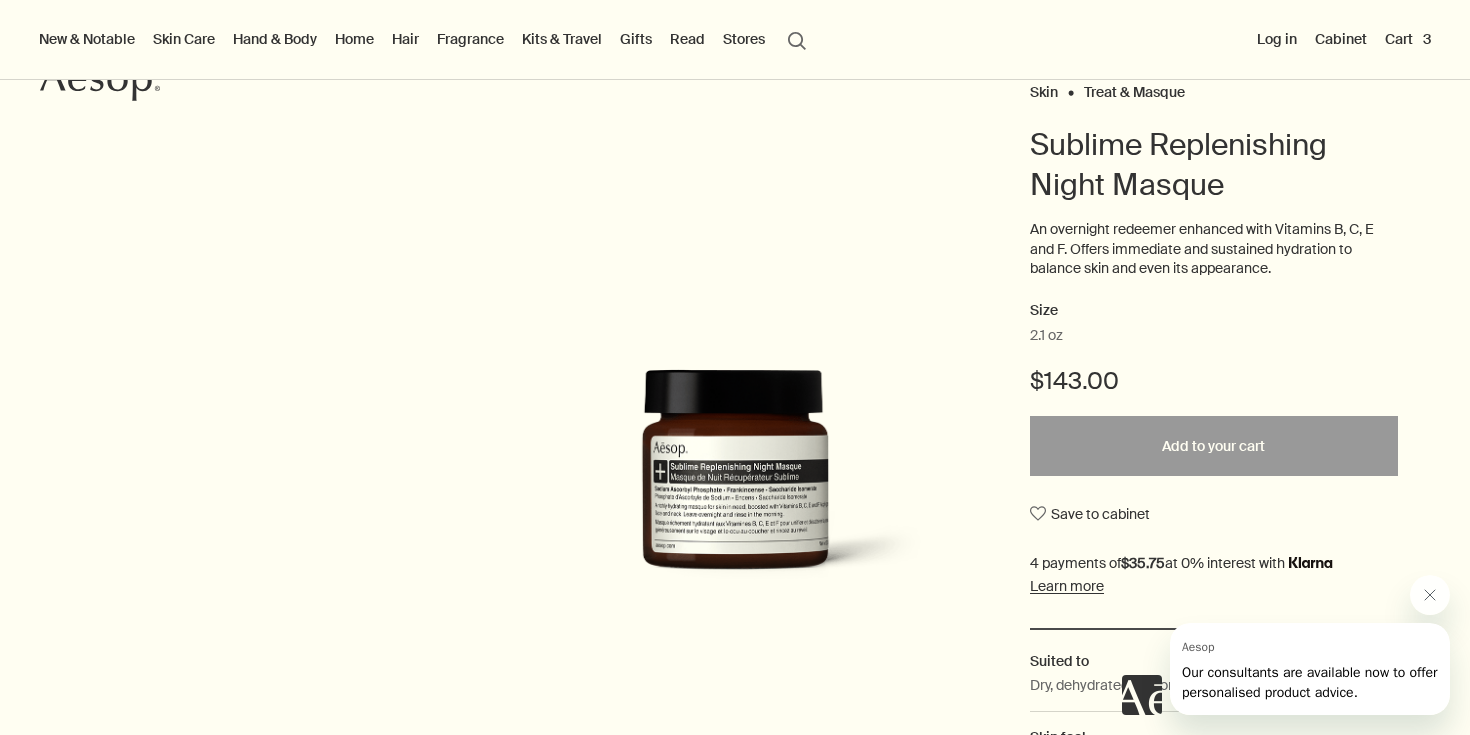 scroll, scrollTop: 0, scrollLeft: 0, axis: both 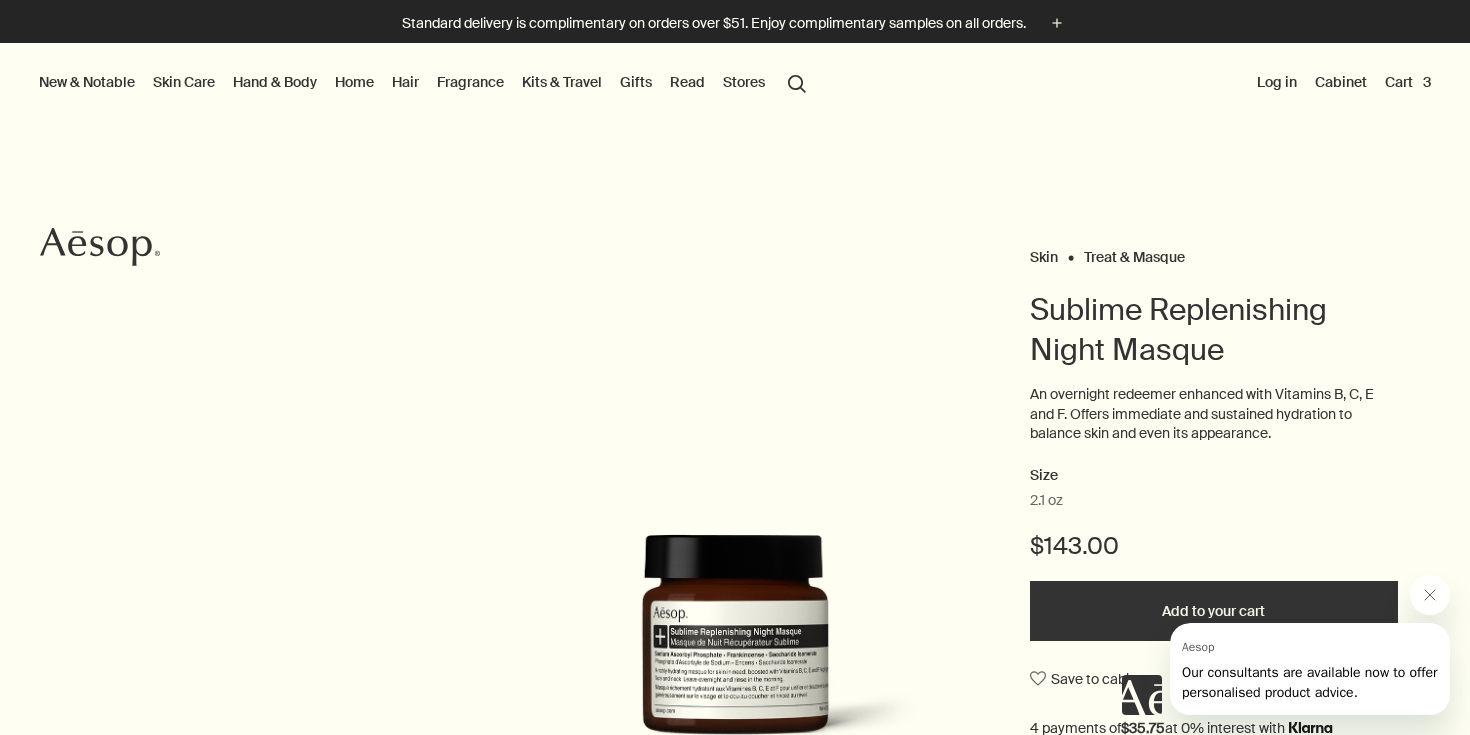 click on "Home" at bounding box center [354, 82] 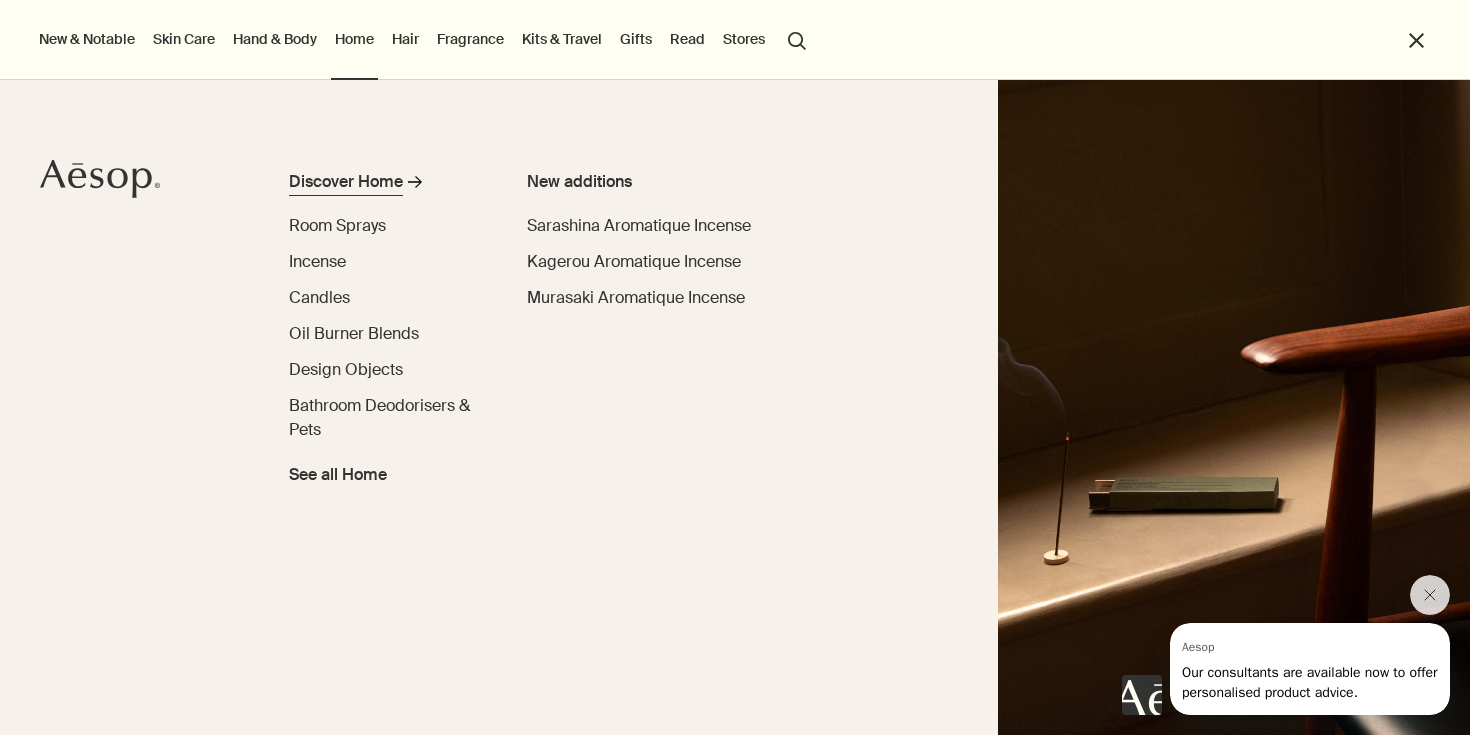 click on "Discover Home" at bounding box center (346, 182) 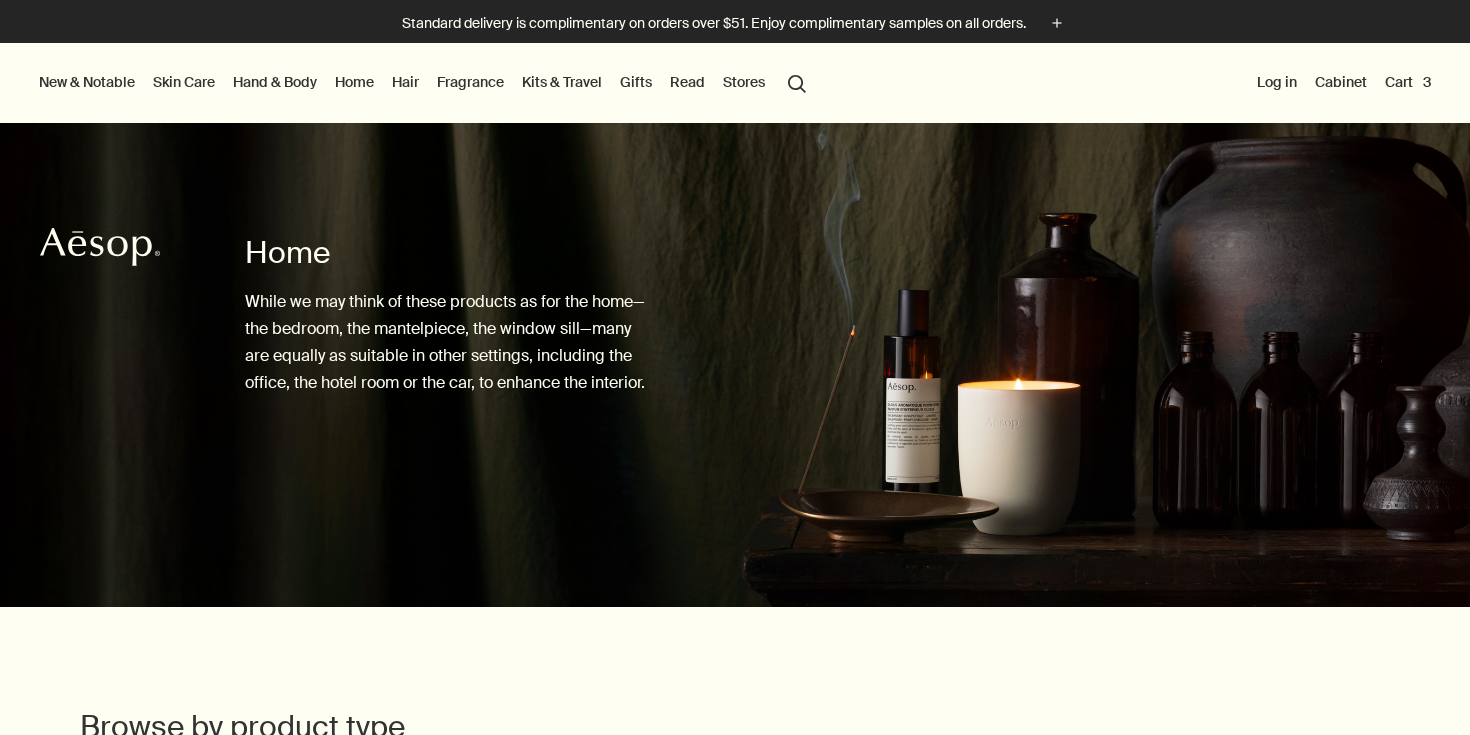 scroll, scrollTop: 0, scrollLeft: 0, axis: both 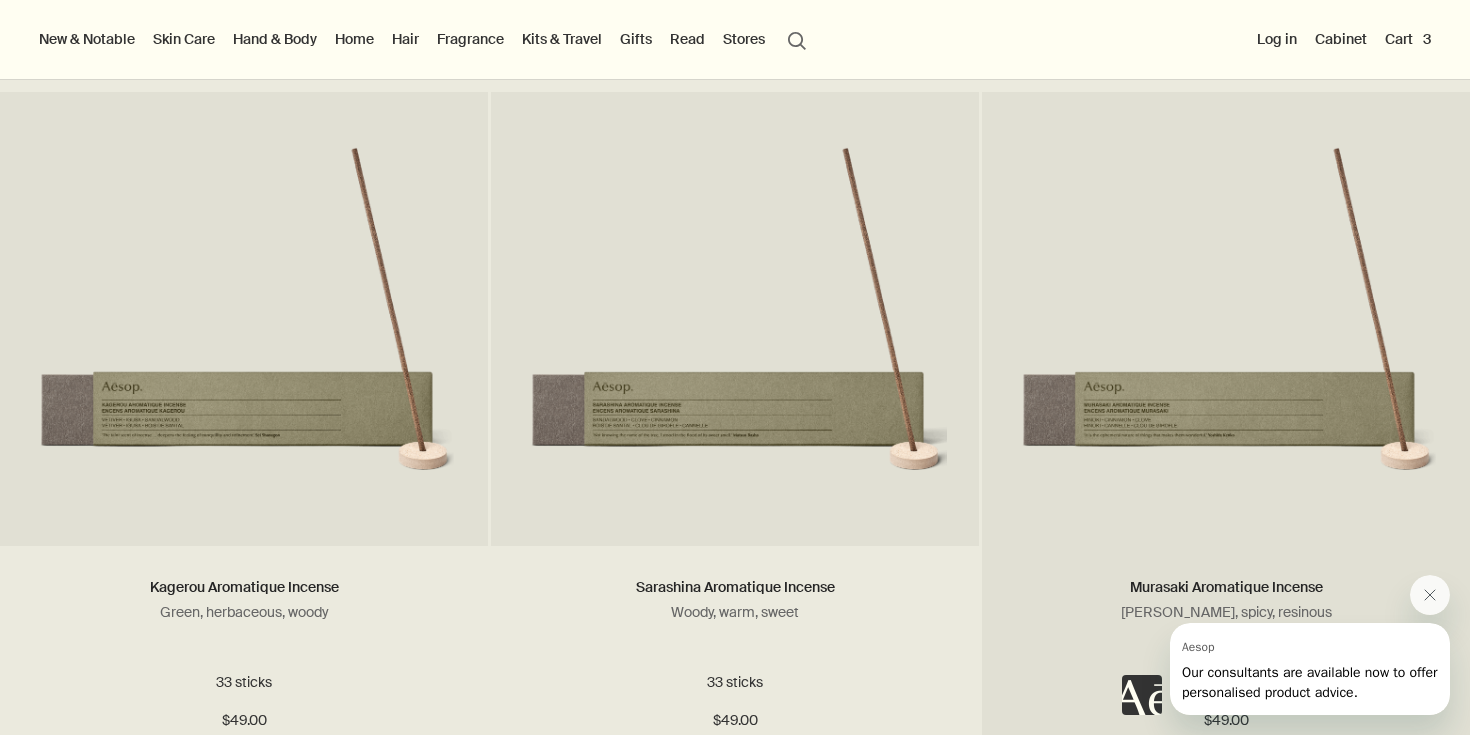 click at bounding box center [1225, 331] 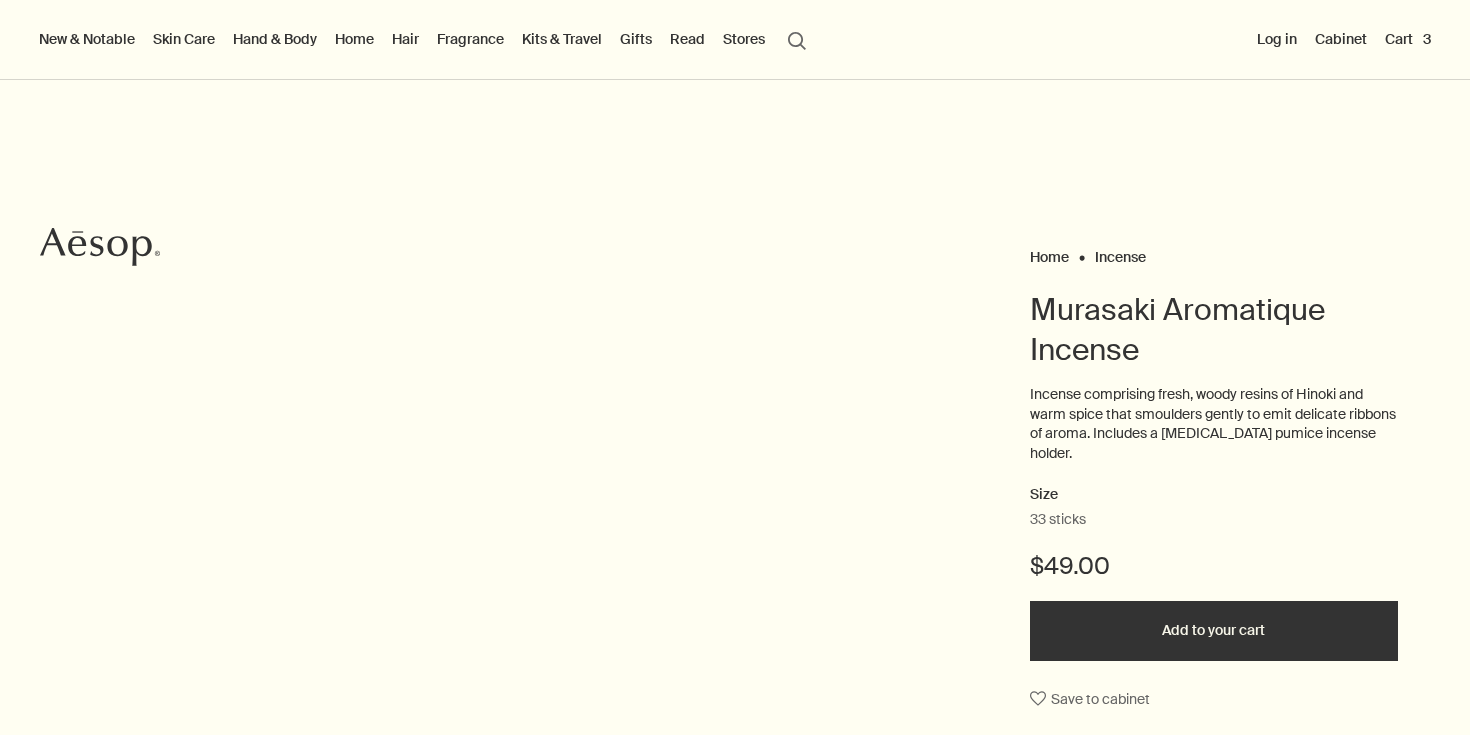 scroll, scrollTop: 0, scrollLeft: 0, axis: both 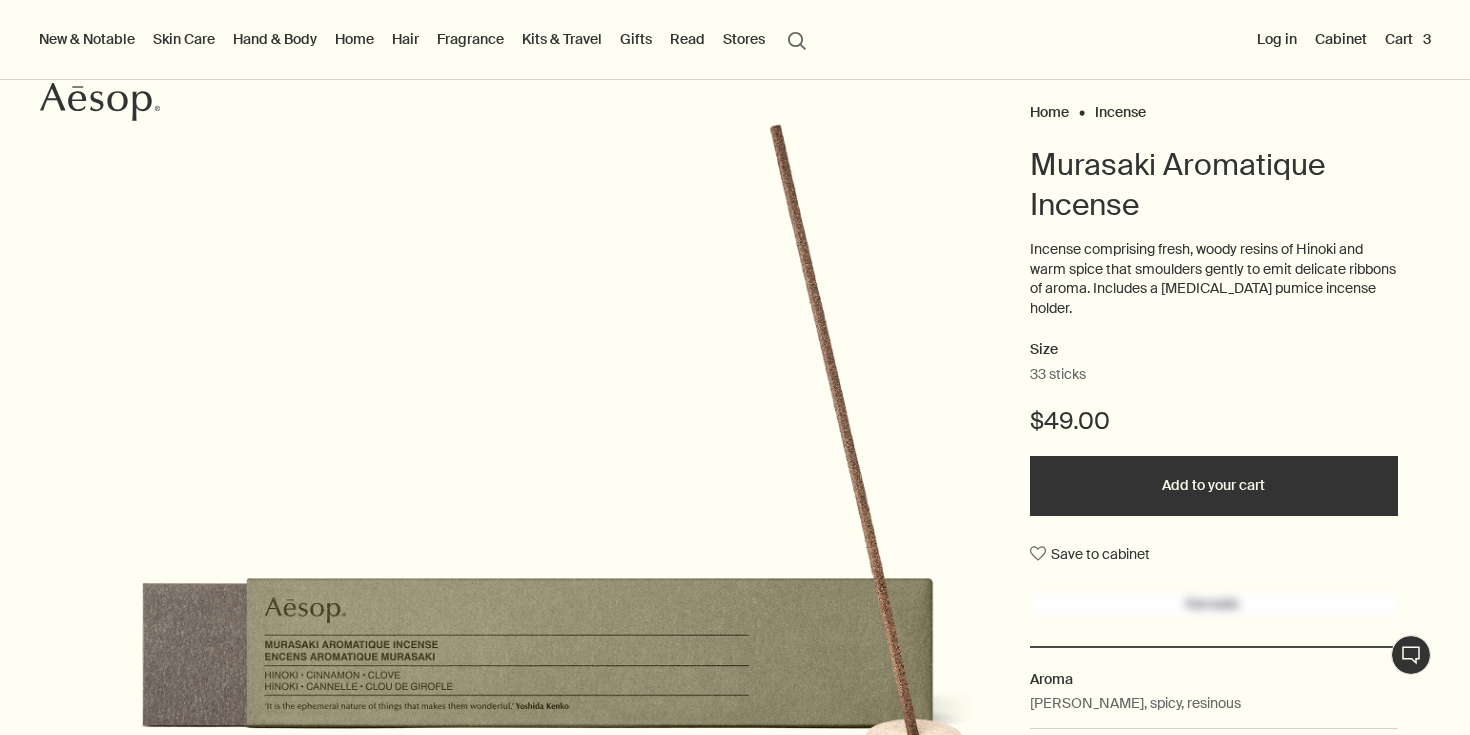 click on "Add to your cart" at bounding box center [1214, 486] 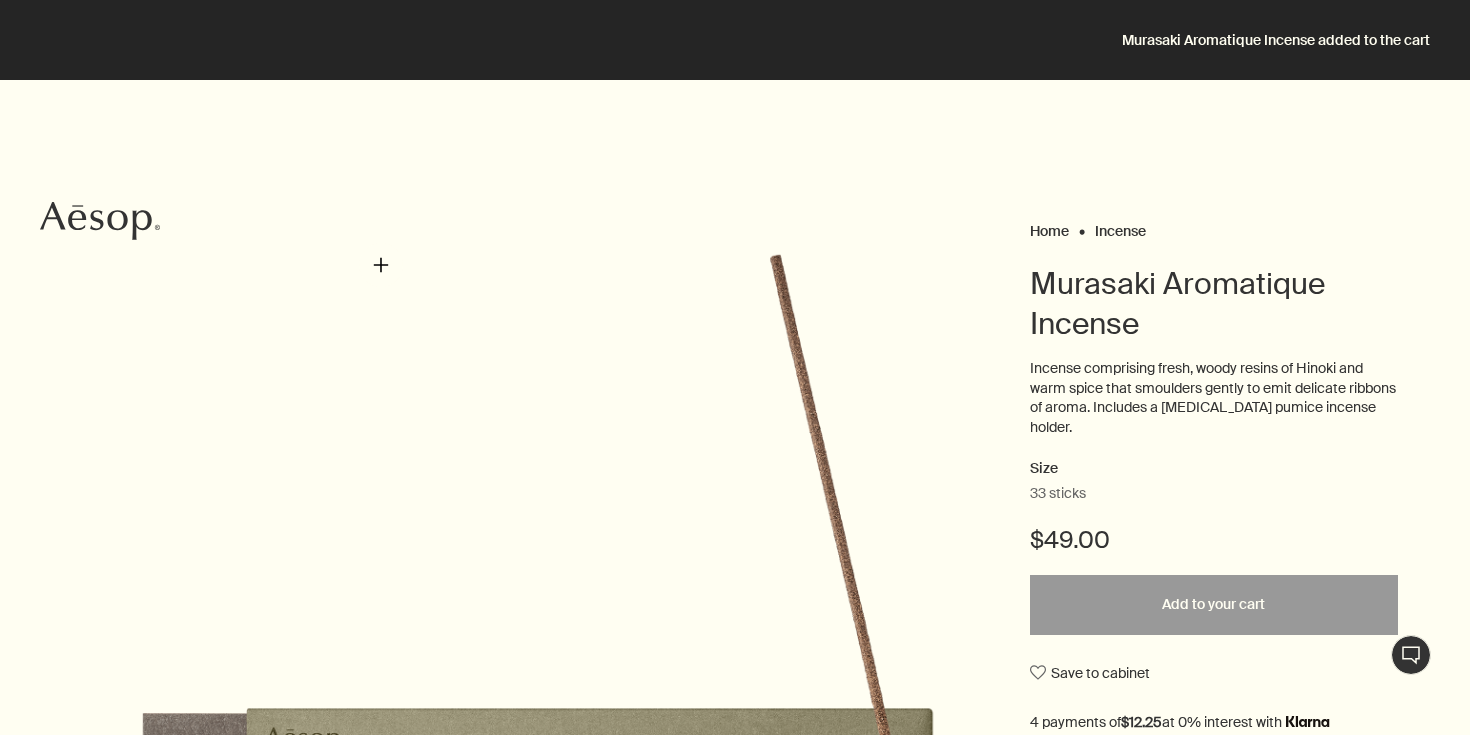 scroll, scrollTop: 0, scrollLeft: 0, axis: both 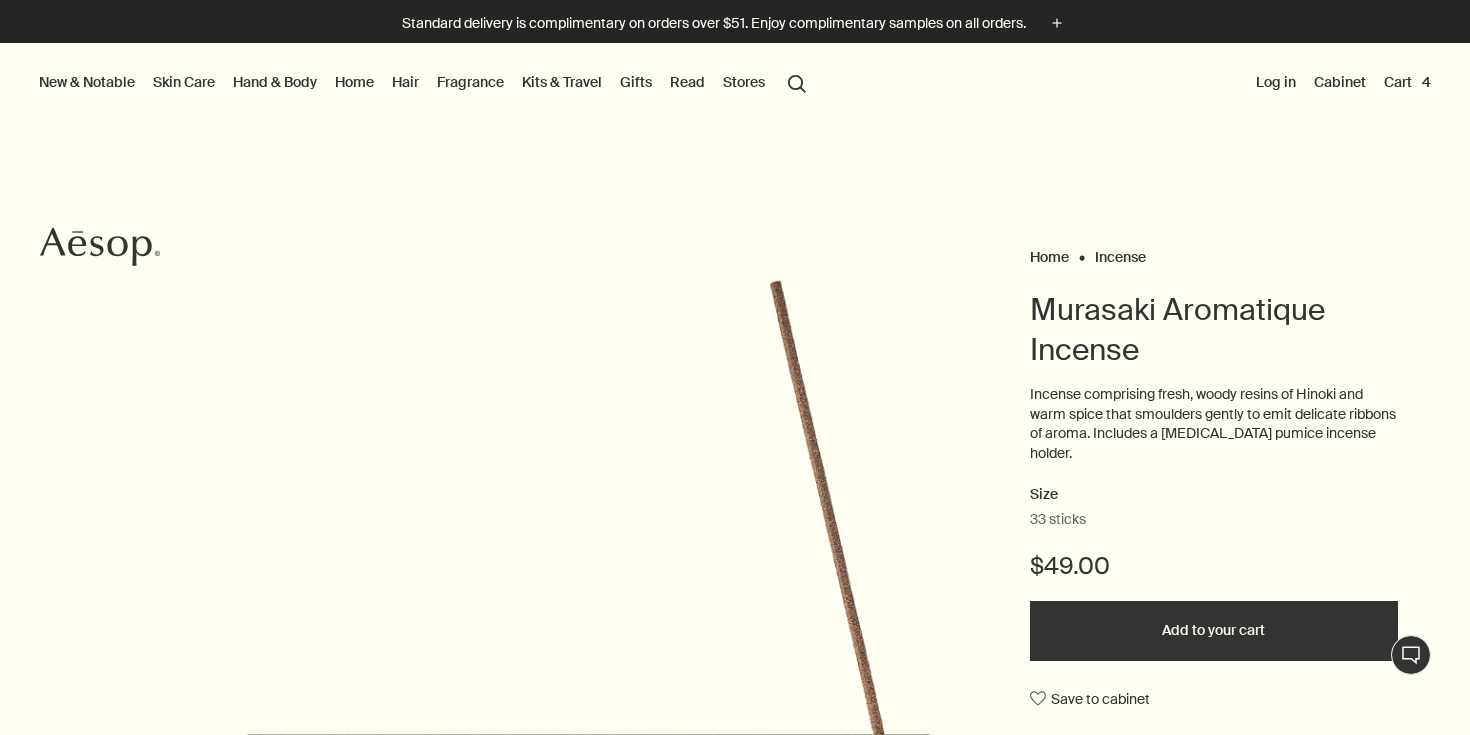 click on "Fragrance" at bounding box center (470, 82) 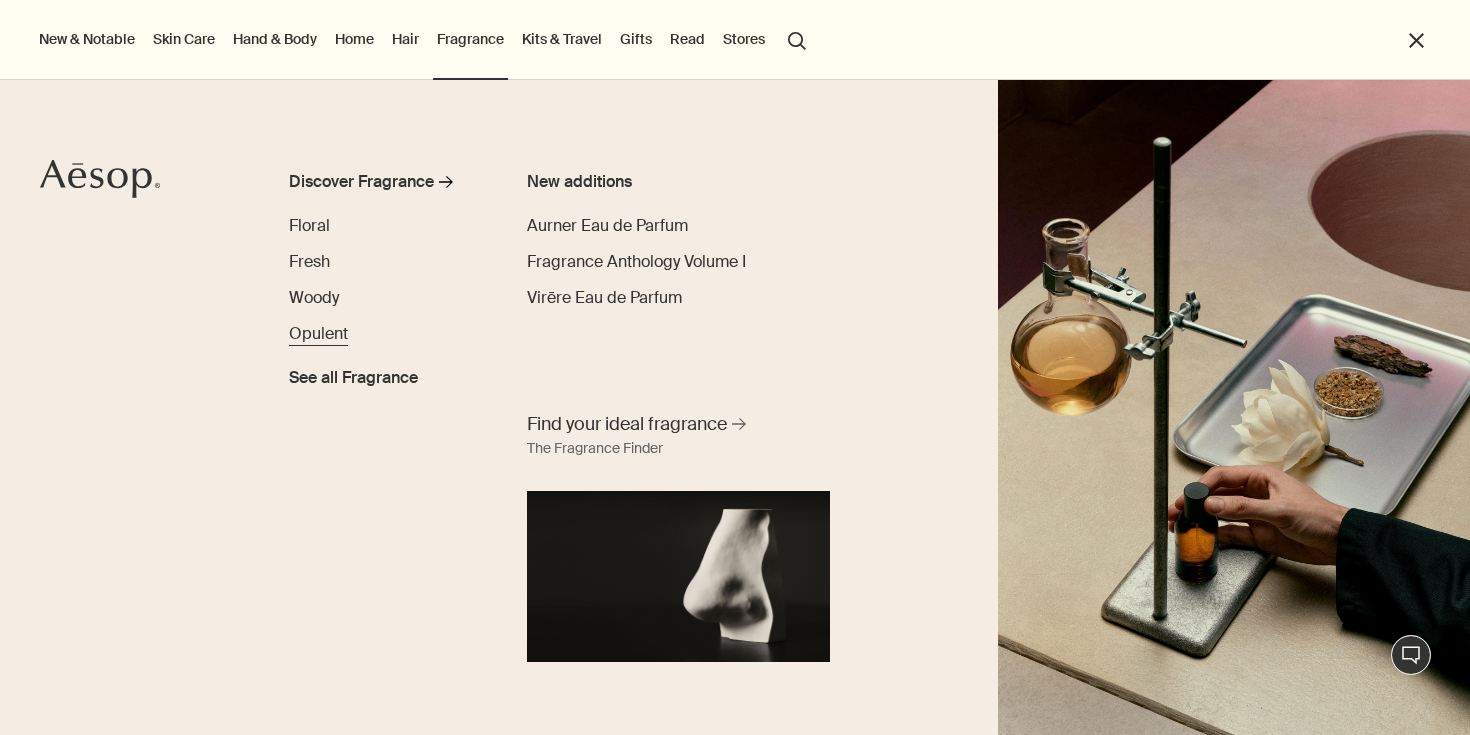 click on "Opulent" at bounding box center (318, 333) 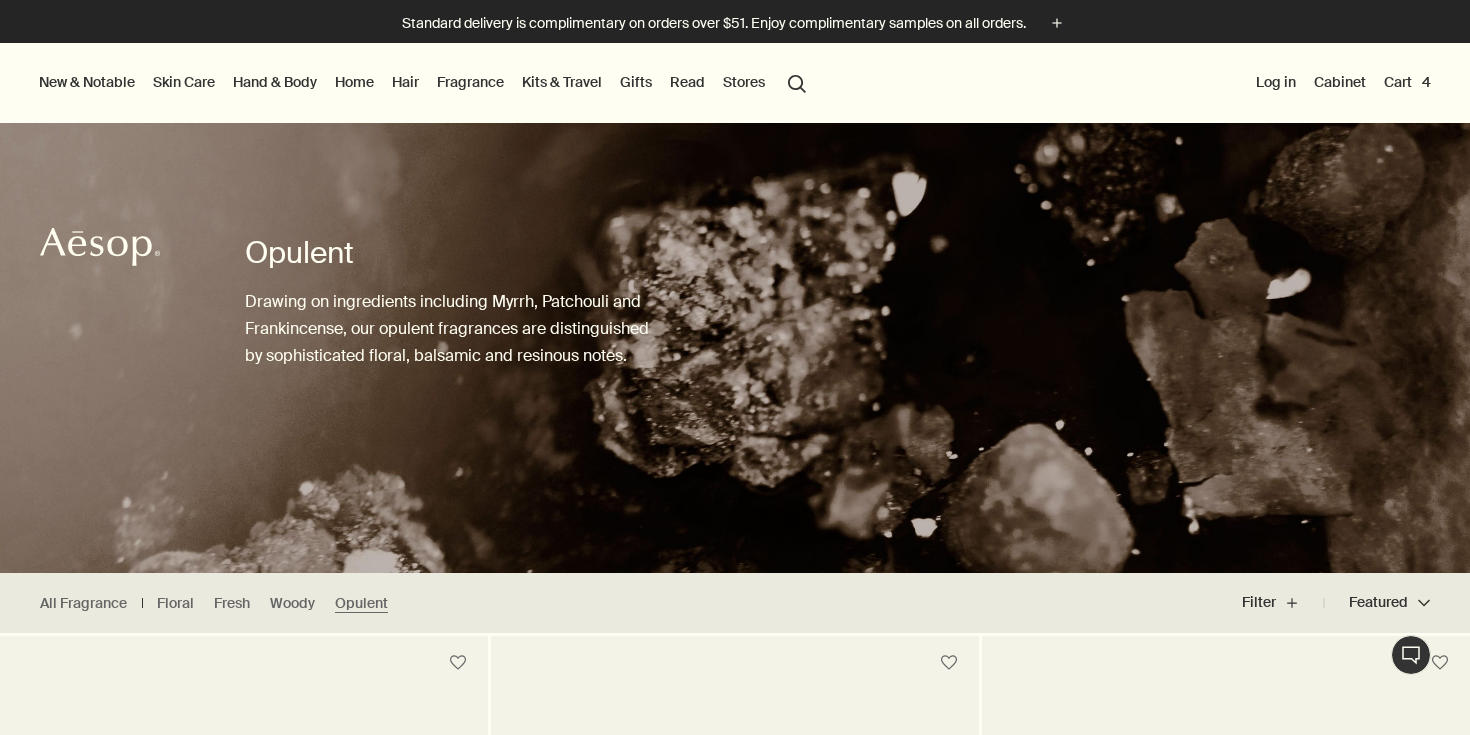 scroll, scrollTop: 303, scrollLeft: 0, axis: vertical 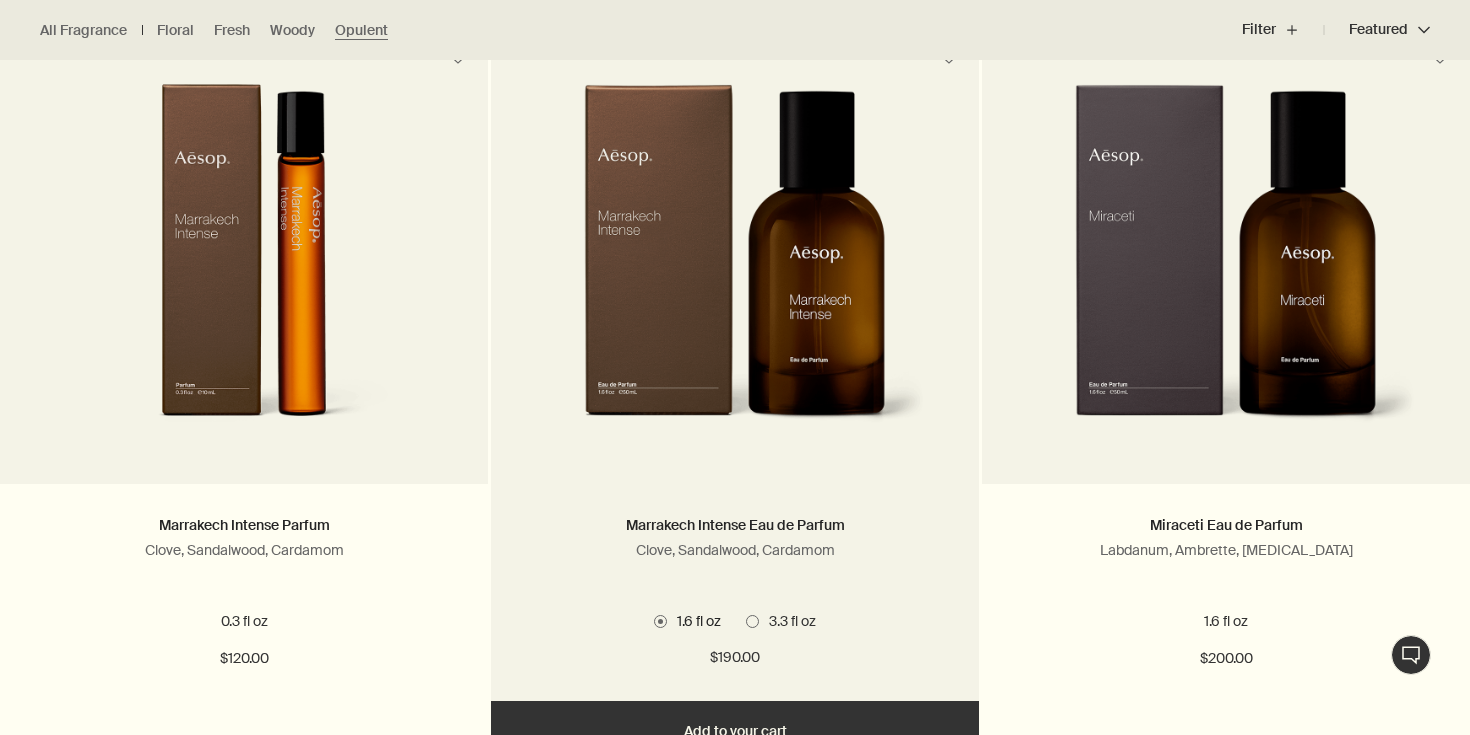 click at bounding box center (752, 621) 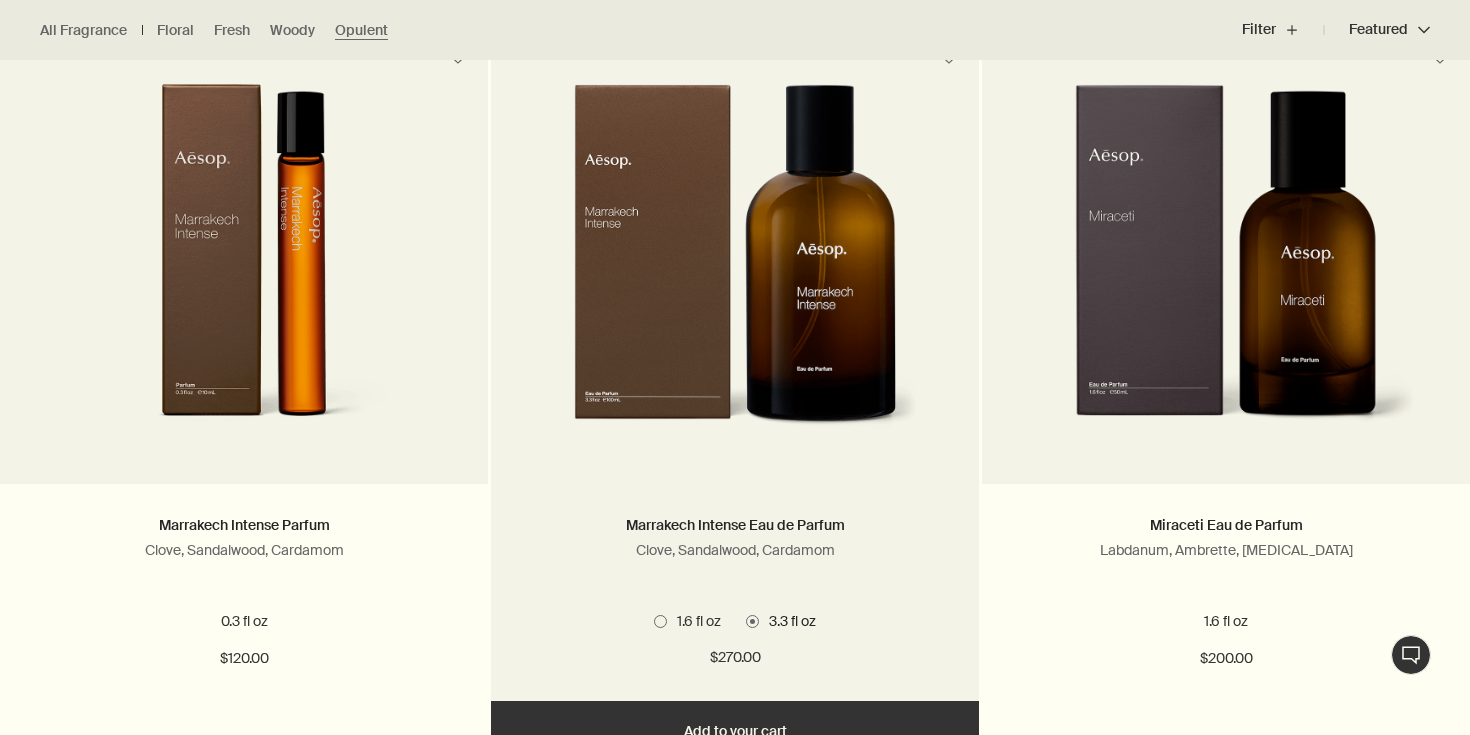 click on "1.6 fl oz" at bounding box center [694, 621] 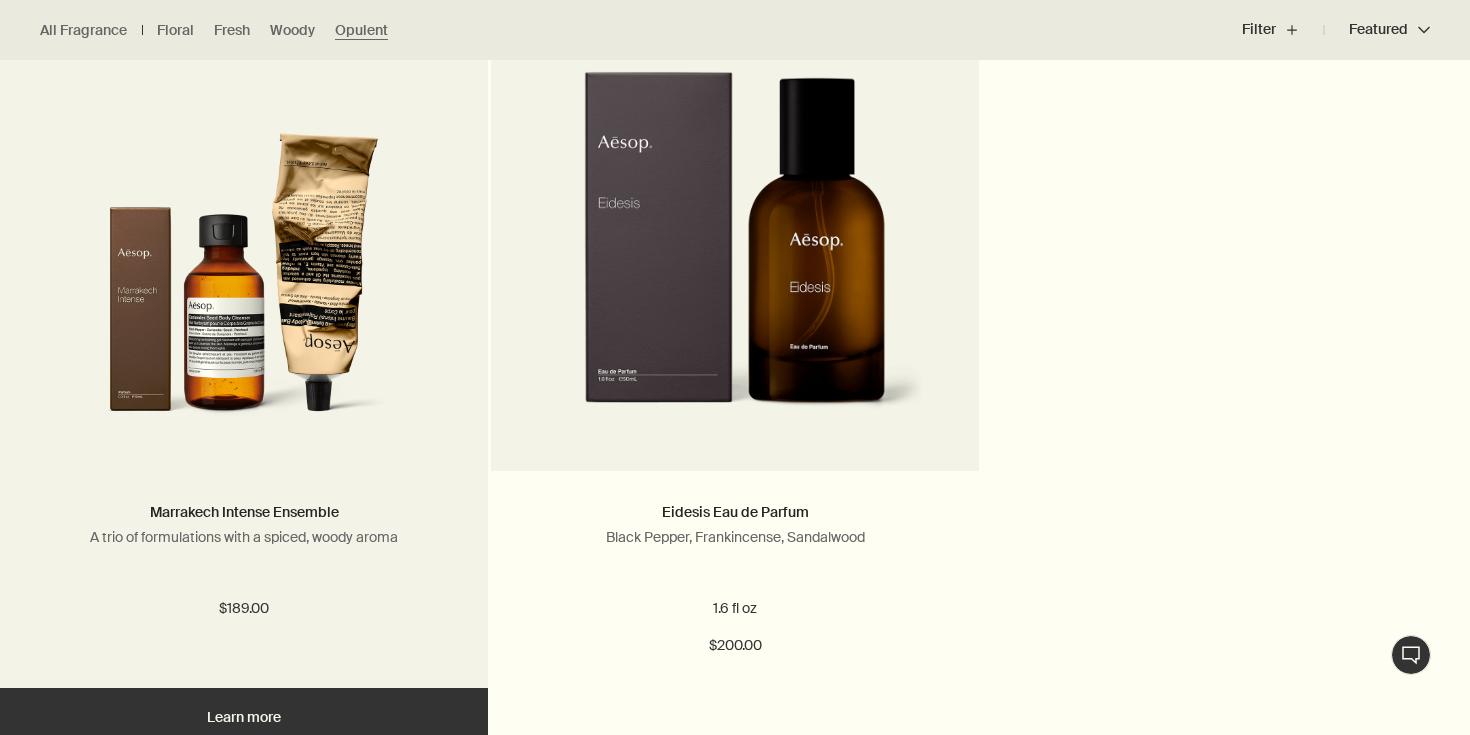 scroll, scrollTop: 1437, scrollLeft: 0, axis: vertical 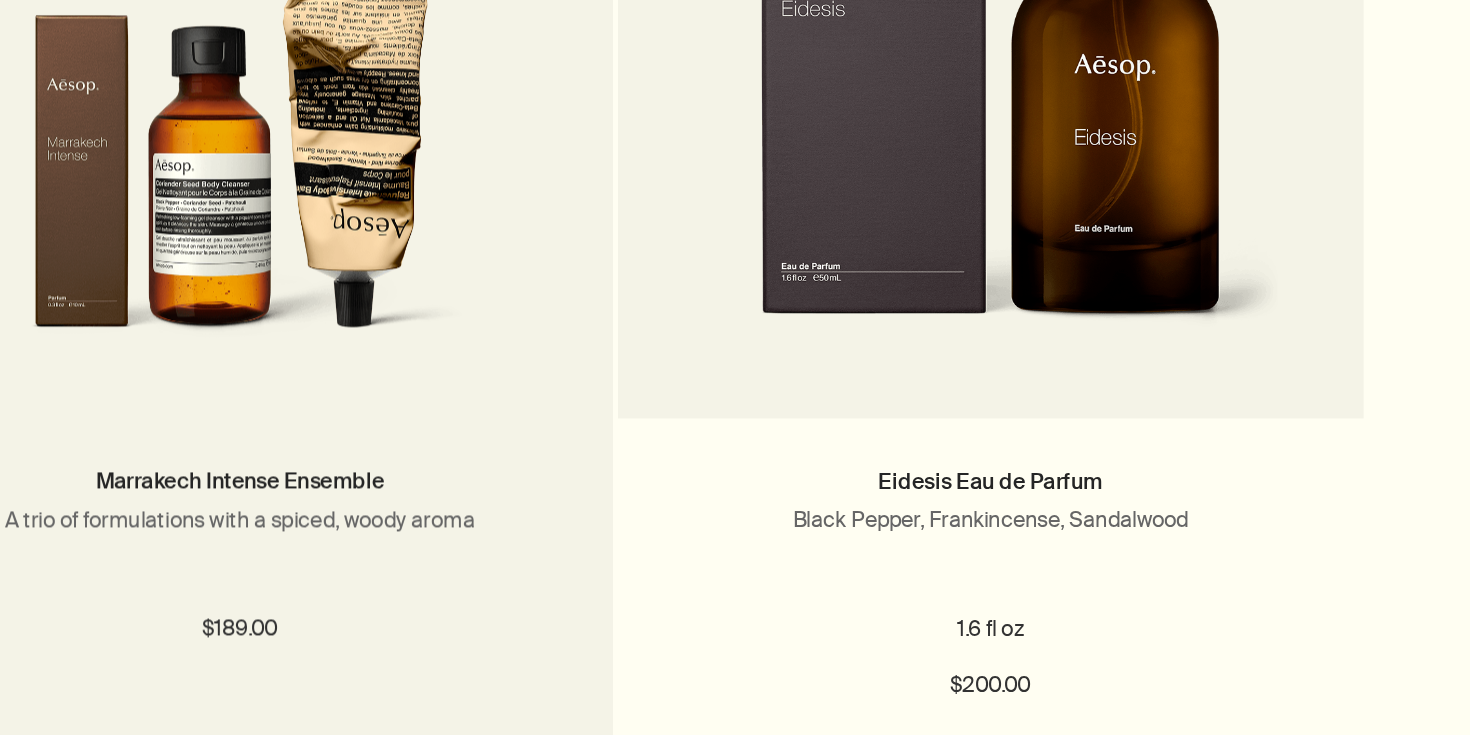 click at bounding box center [244, 172] 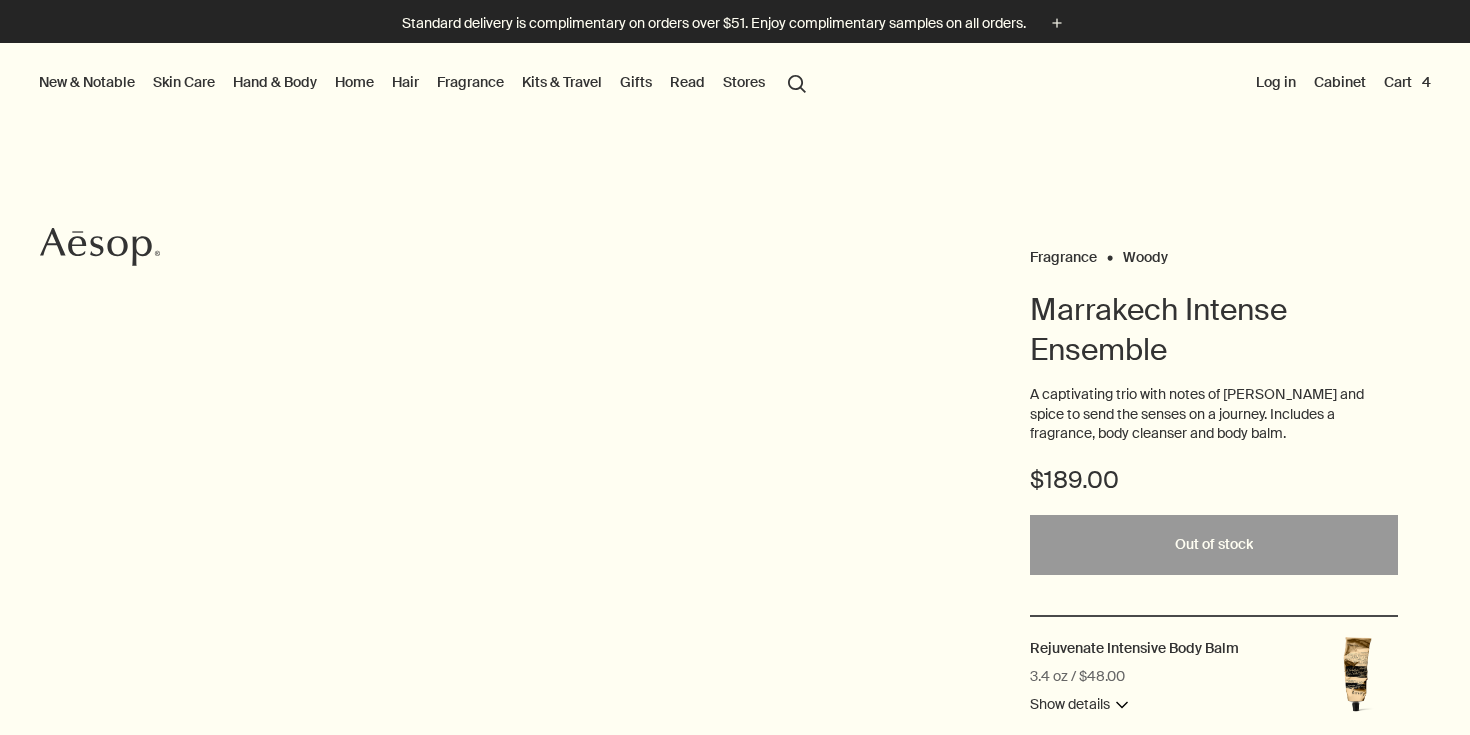 scroll, scrollTop: 0, scrollLeft: 0, axis: both 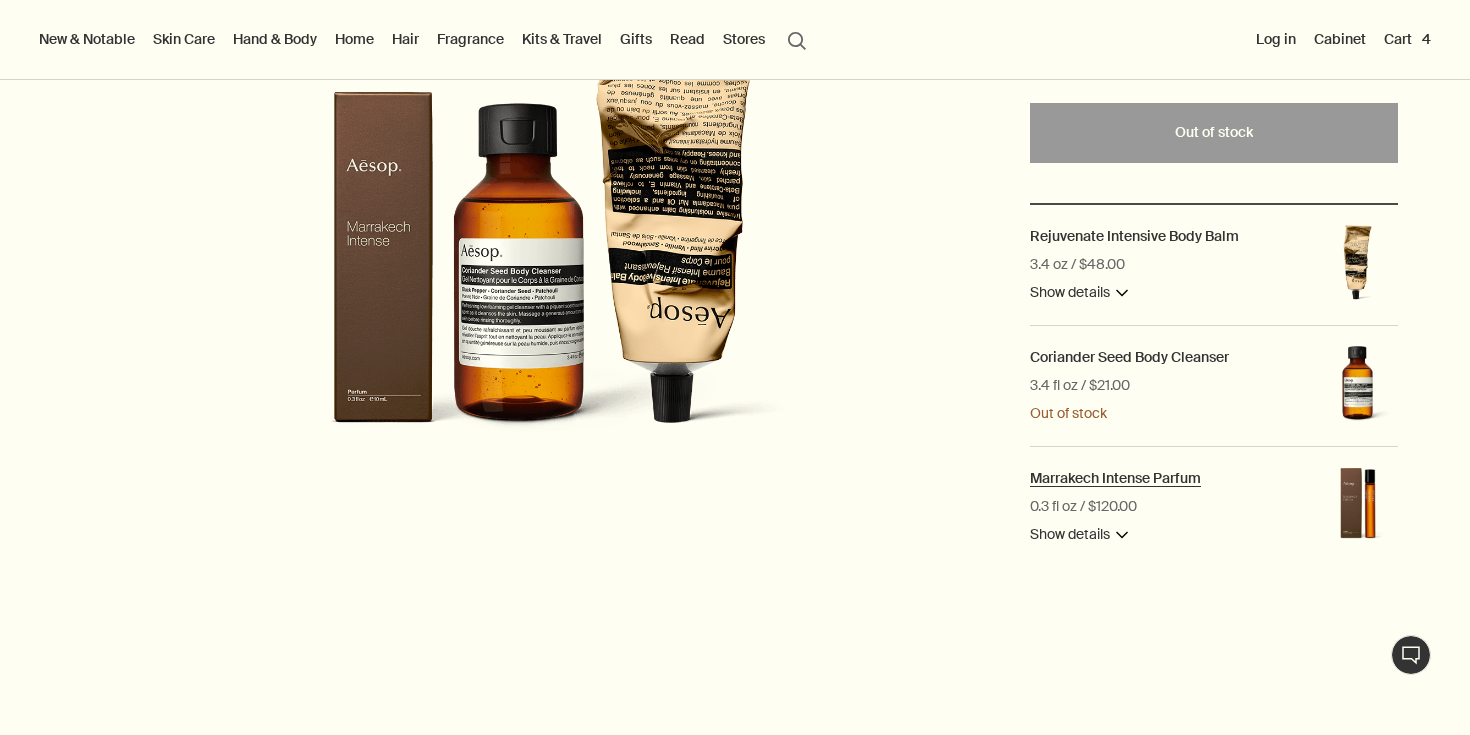 click on "Marrakech Intense Parfum" at bounding box center (1115, 478) 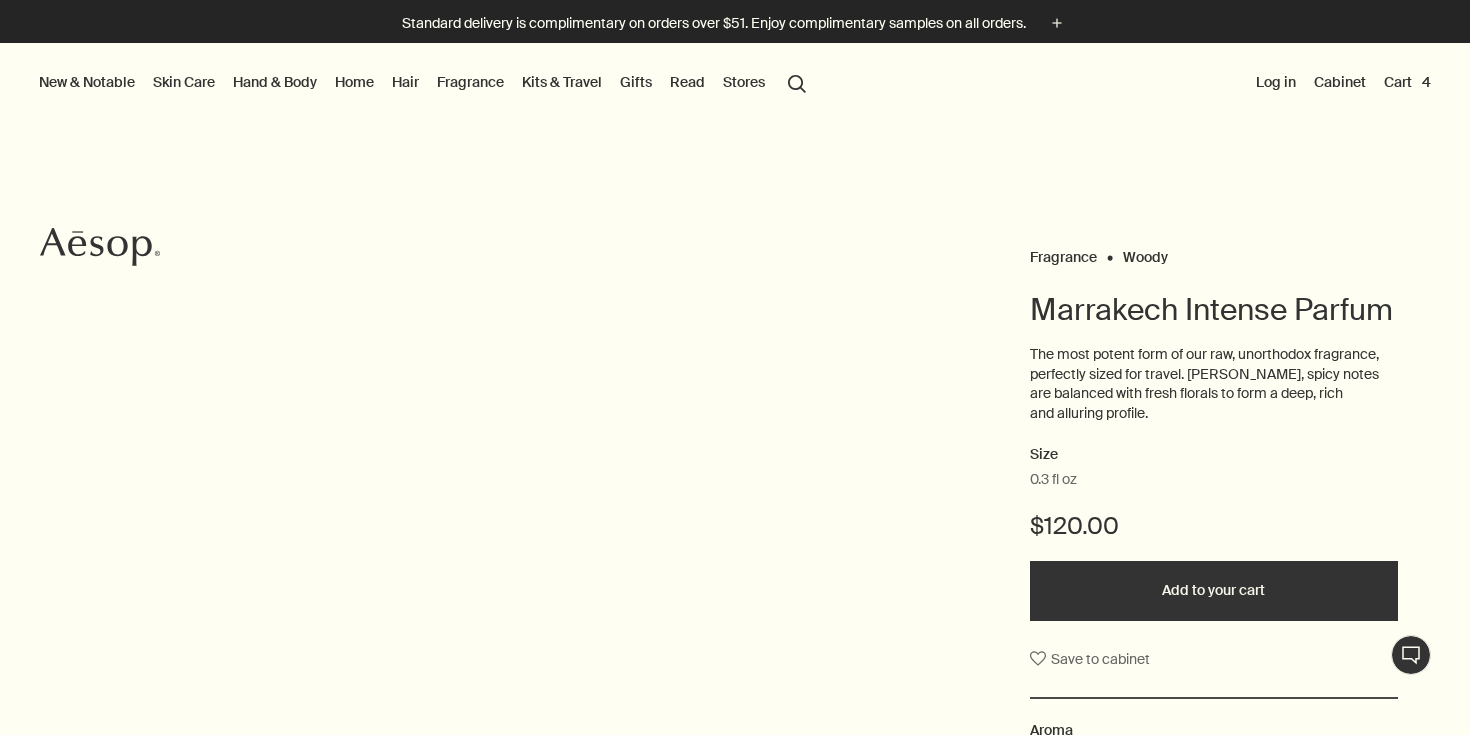 scroll, scrollTop: 0, scrollLeft: 0, axis: both 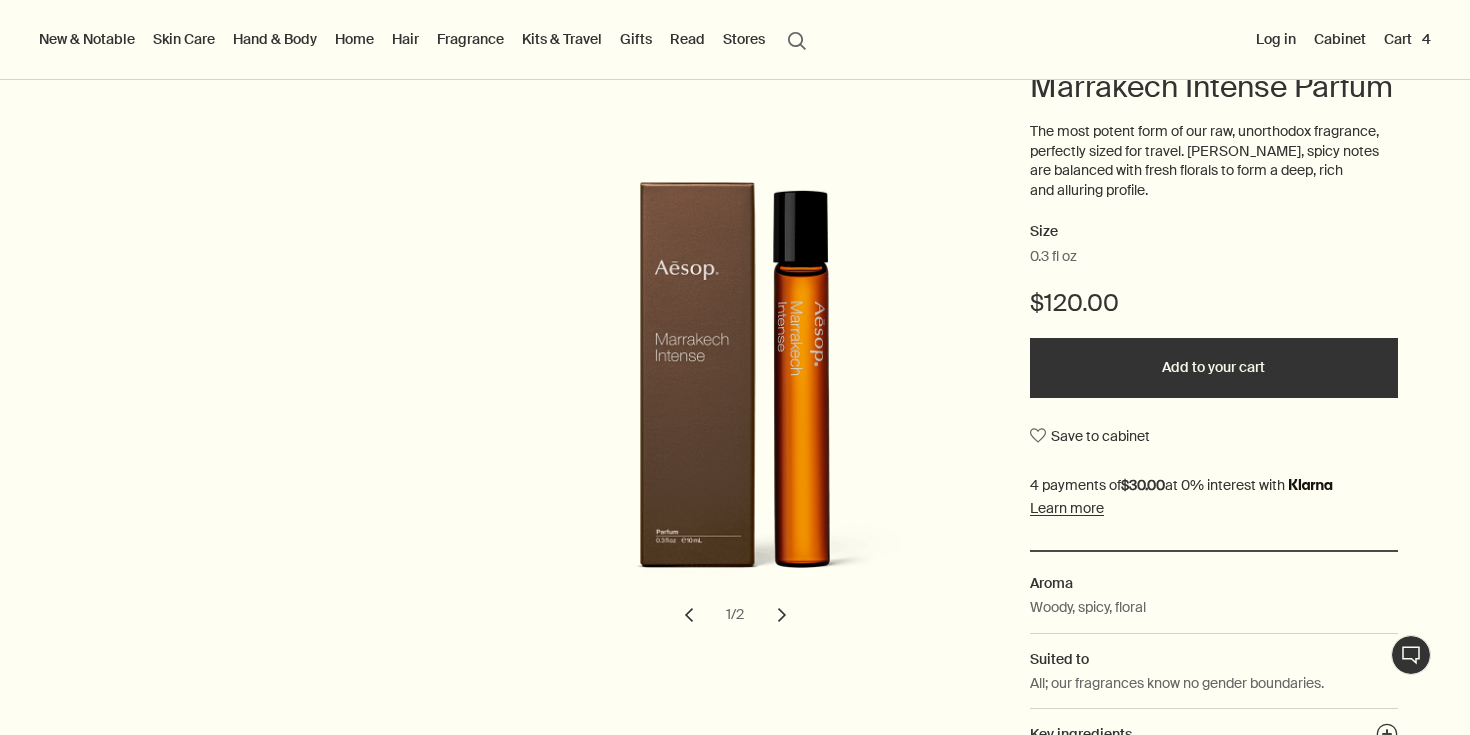 click on "chevron" at bounding box center [782, 615] 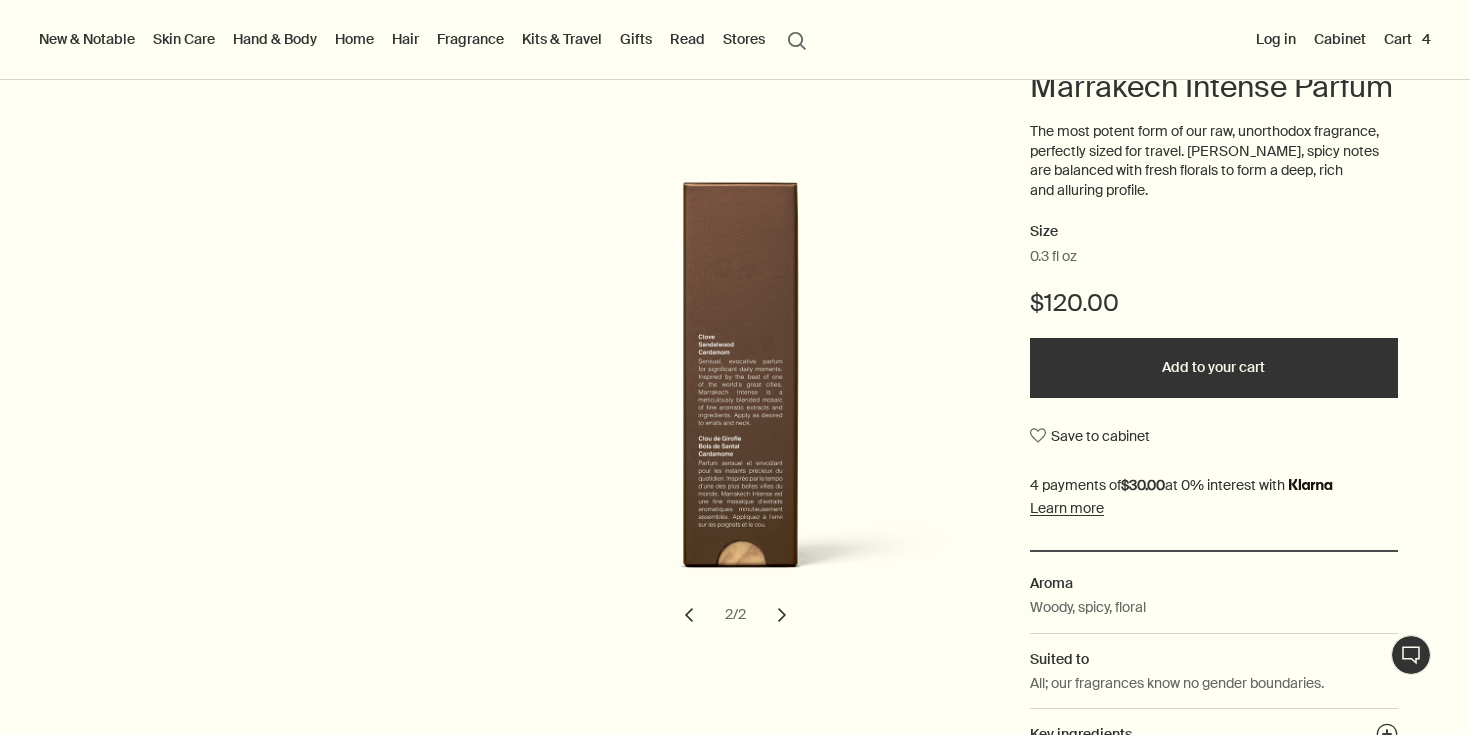 click on "chevron" at bounding box center [782, 615] 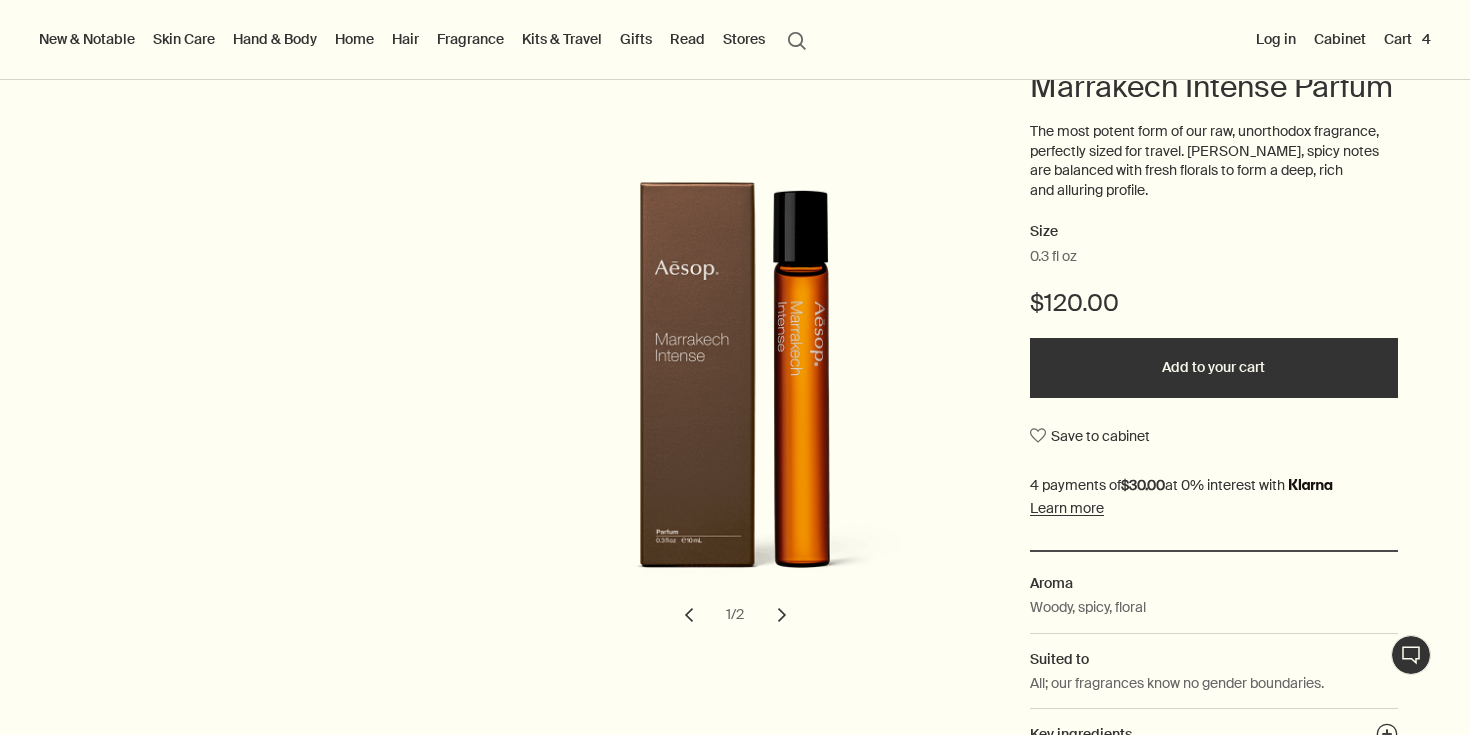 click on "Fragrance" at bounding box center (470, 39) 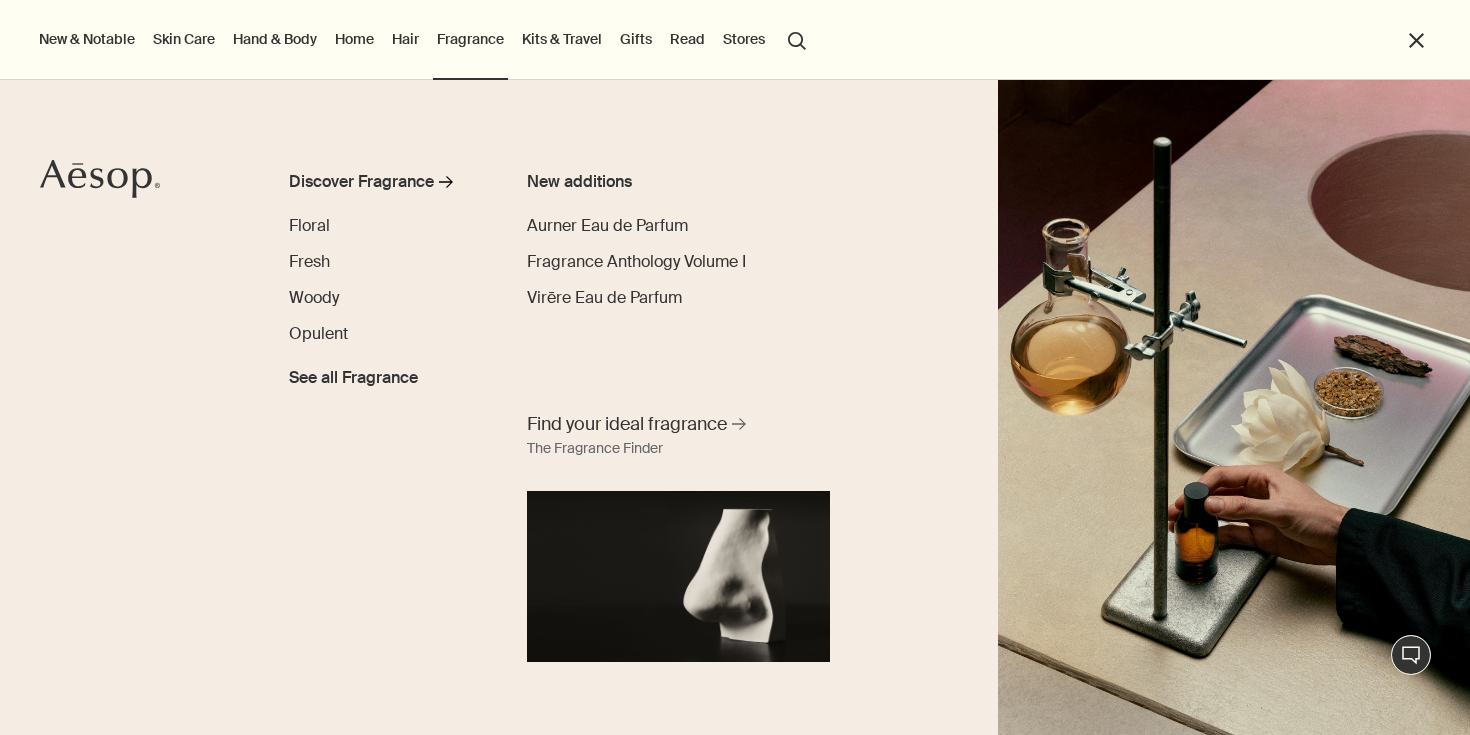 click on "Home" at bounding box center [354, 39] 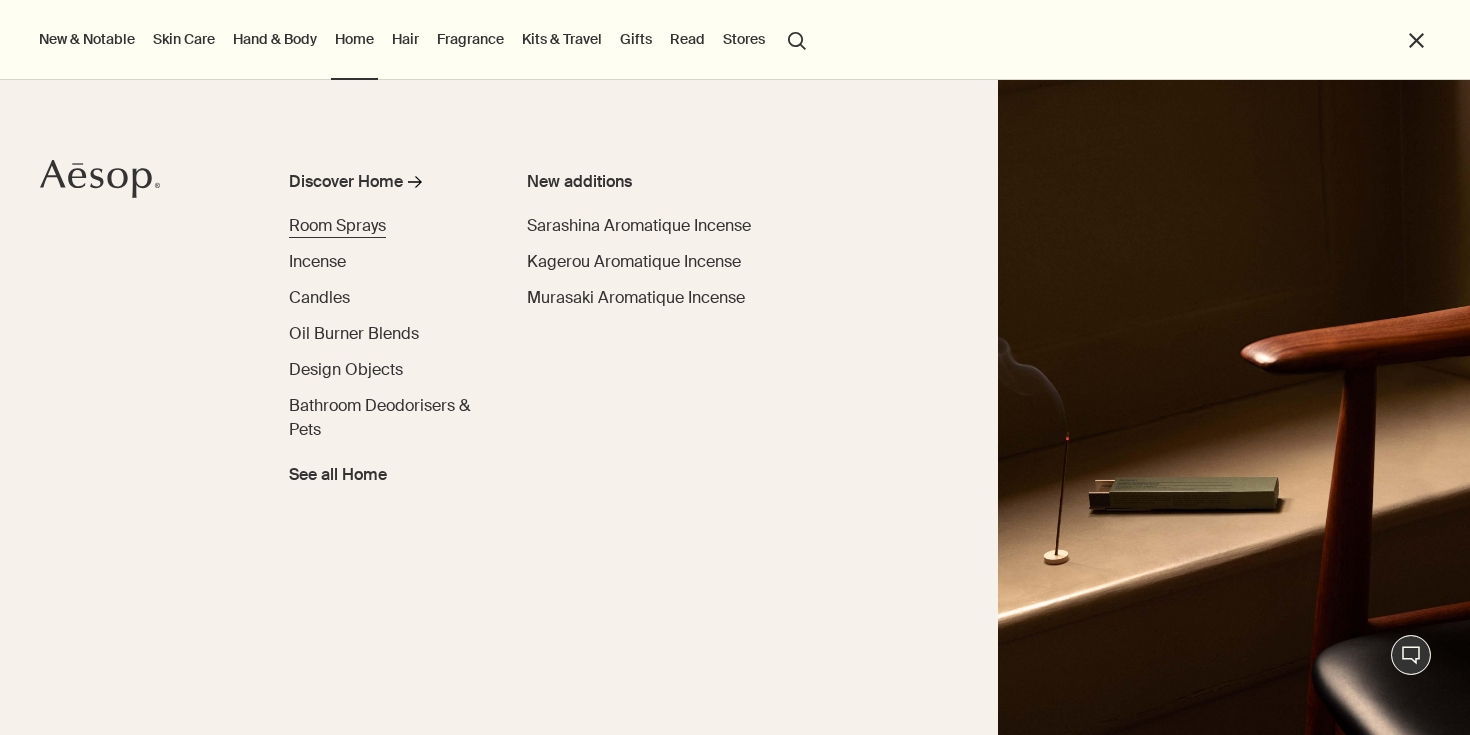 click on "Room Sprays" at bounding box center (337, 225) 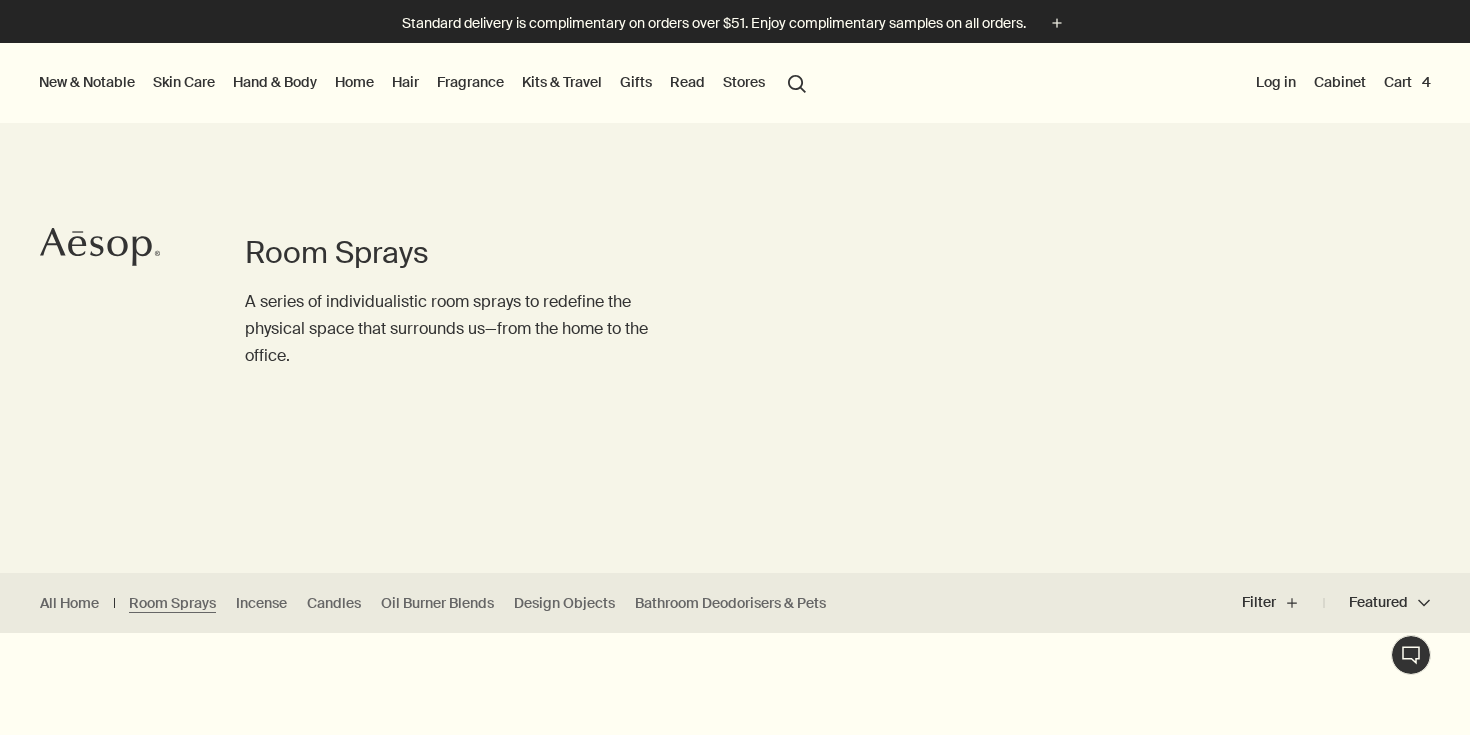 scroll, scrollTop: 0, scrollLeft: 0, axis: both 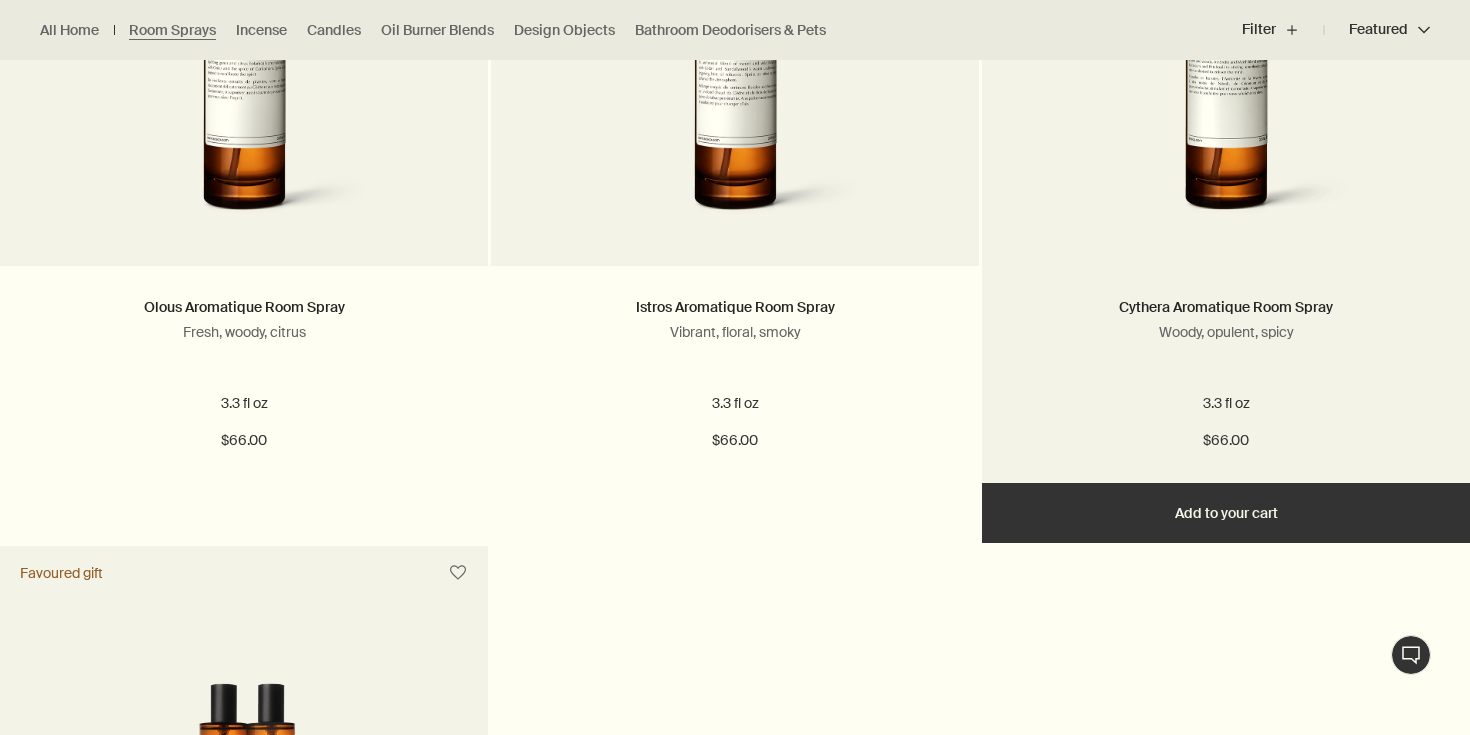 click on "Add Add to your cart" at bounding box center [1226, 513] 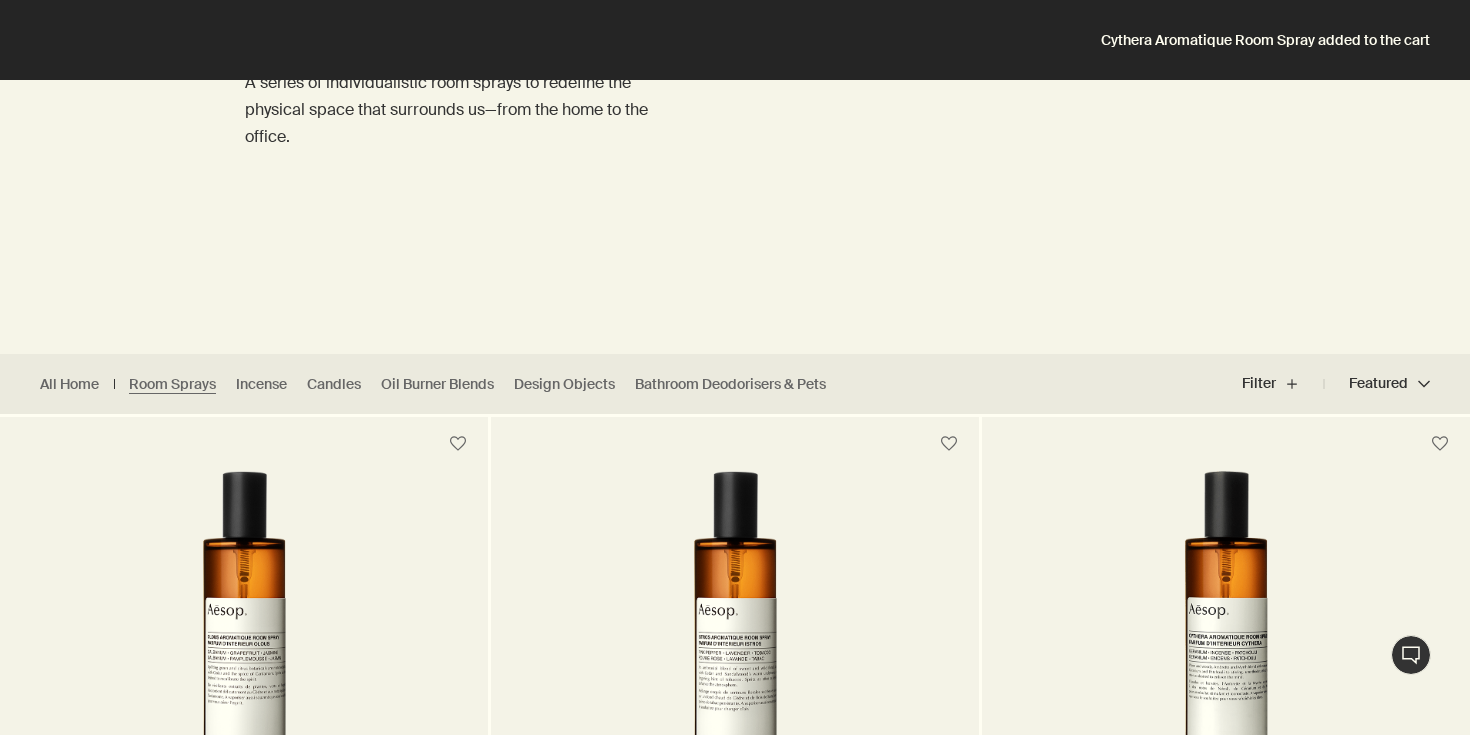 scroll, scrollTop: 108, scrollLeft: 0, axis: vertical 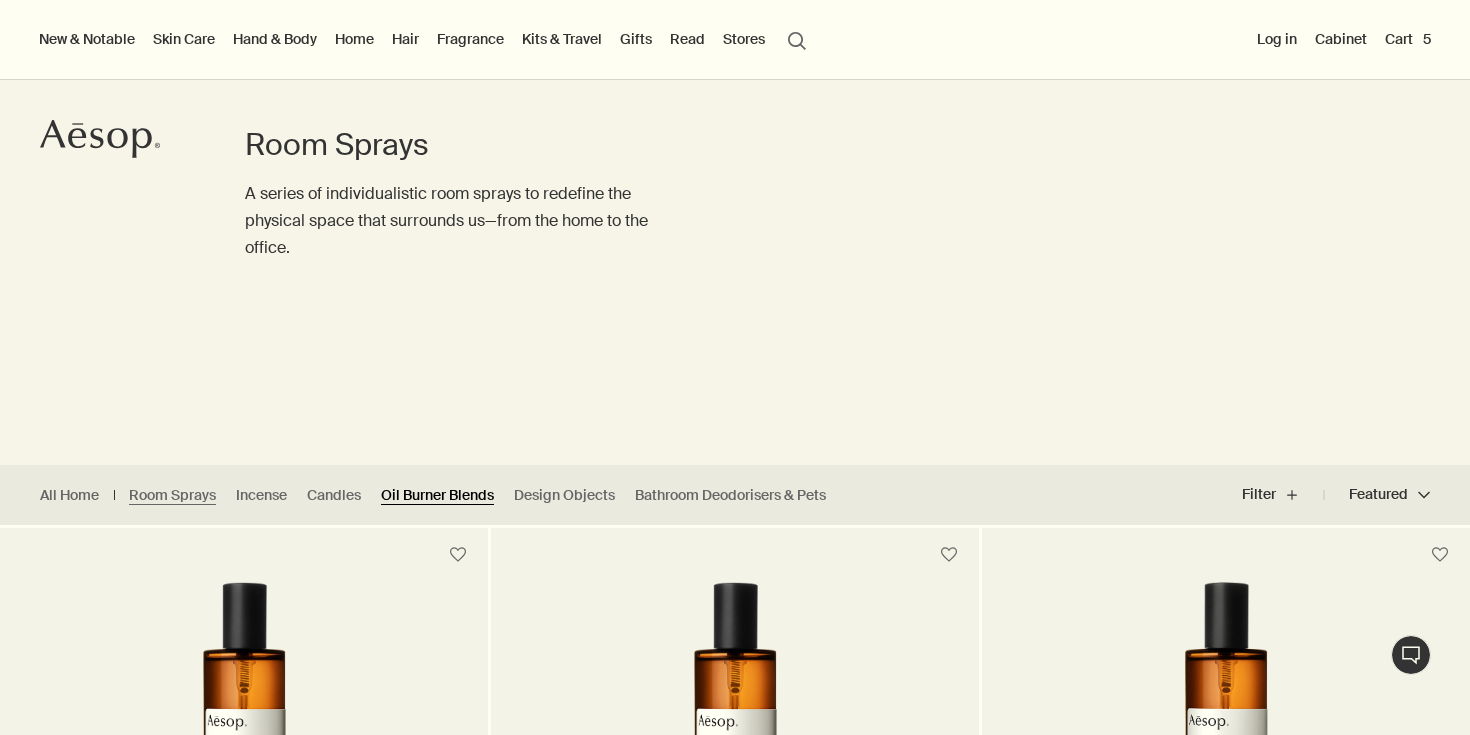 click on "Oil Burner Blends" at bounding box center [437, 495] 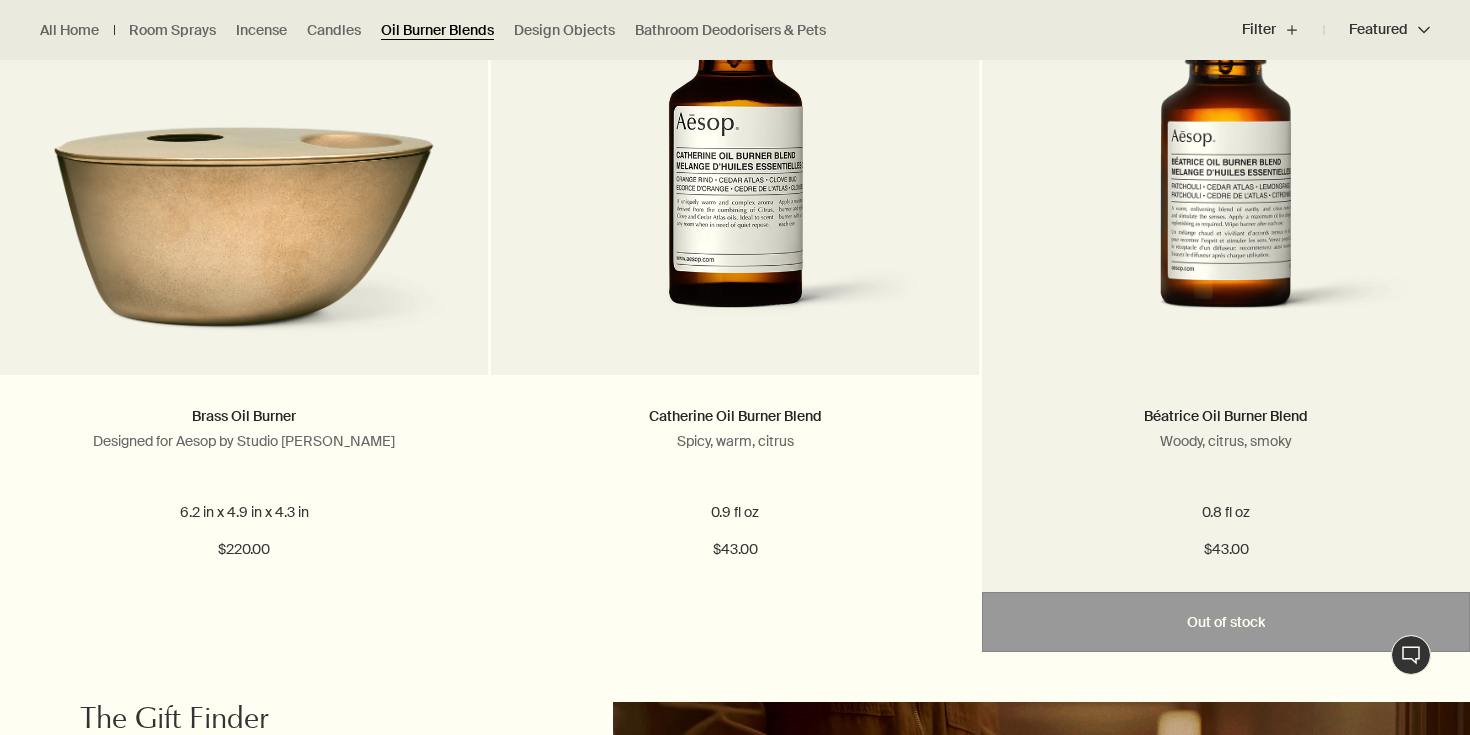 scroll, scrollTop: 747, scrollLeft: 0, axis: vertical 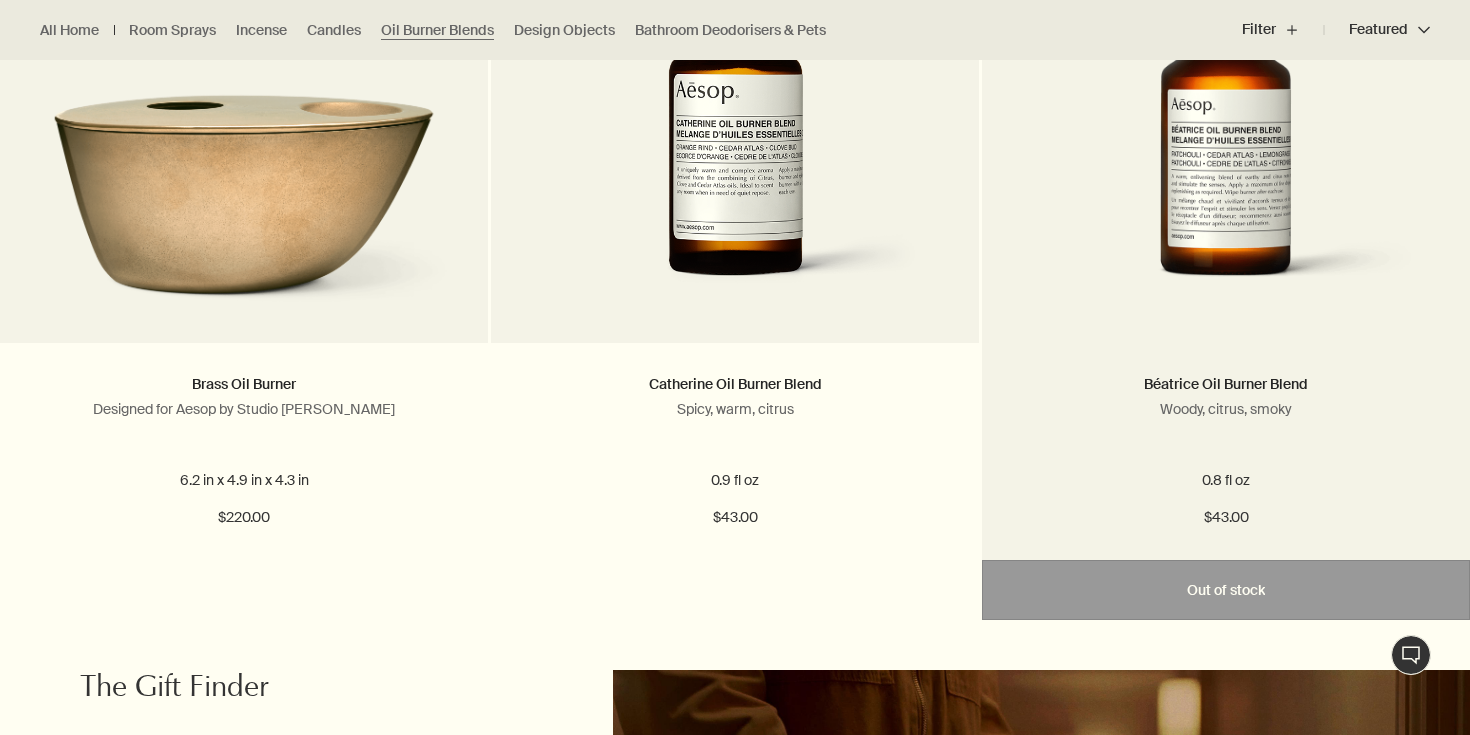 click at bounding box center (1225, 128) 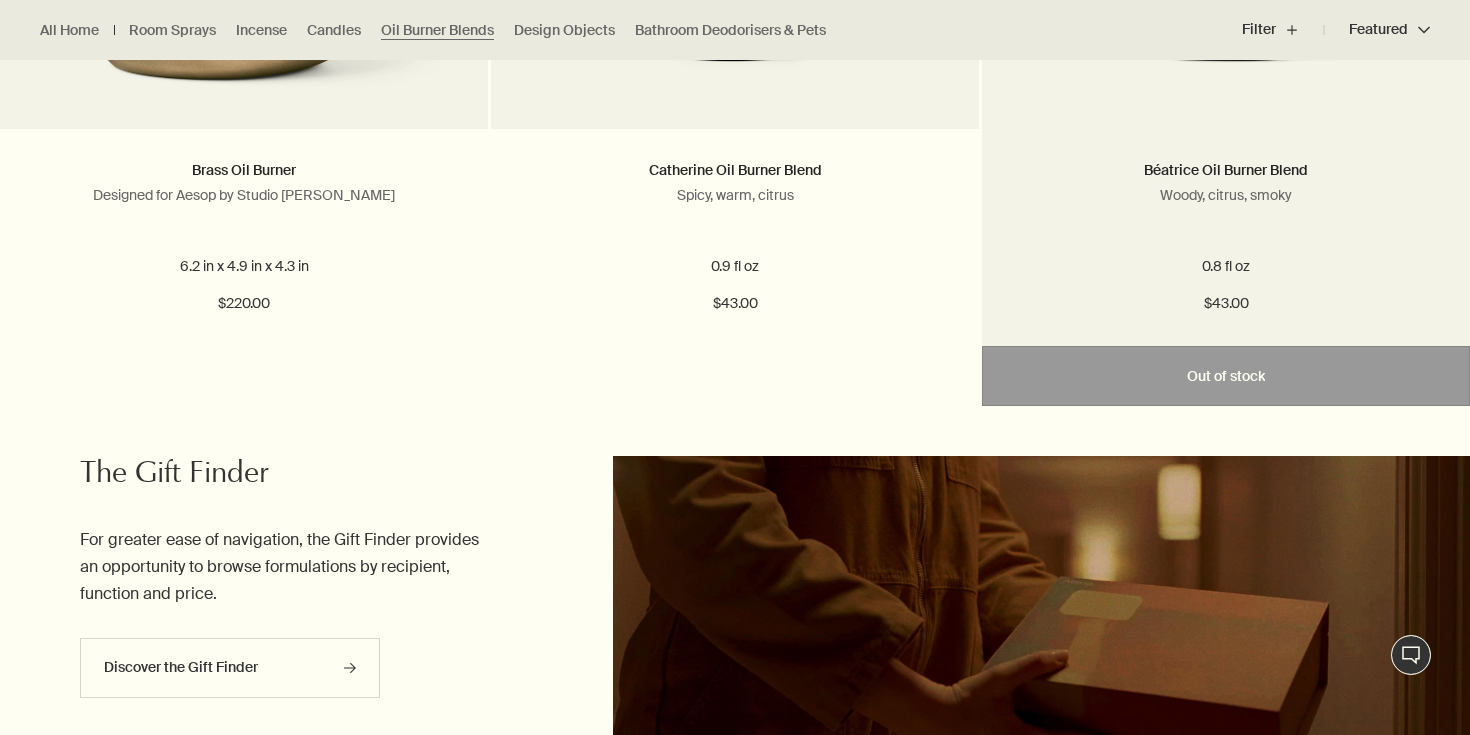 scroll, scrollTop: 972, scrollLeft: 0, axis: vertical 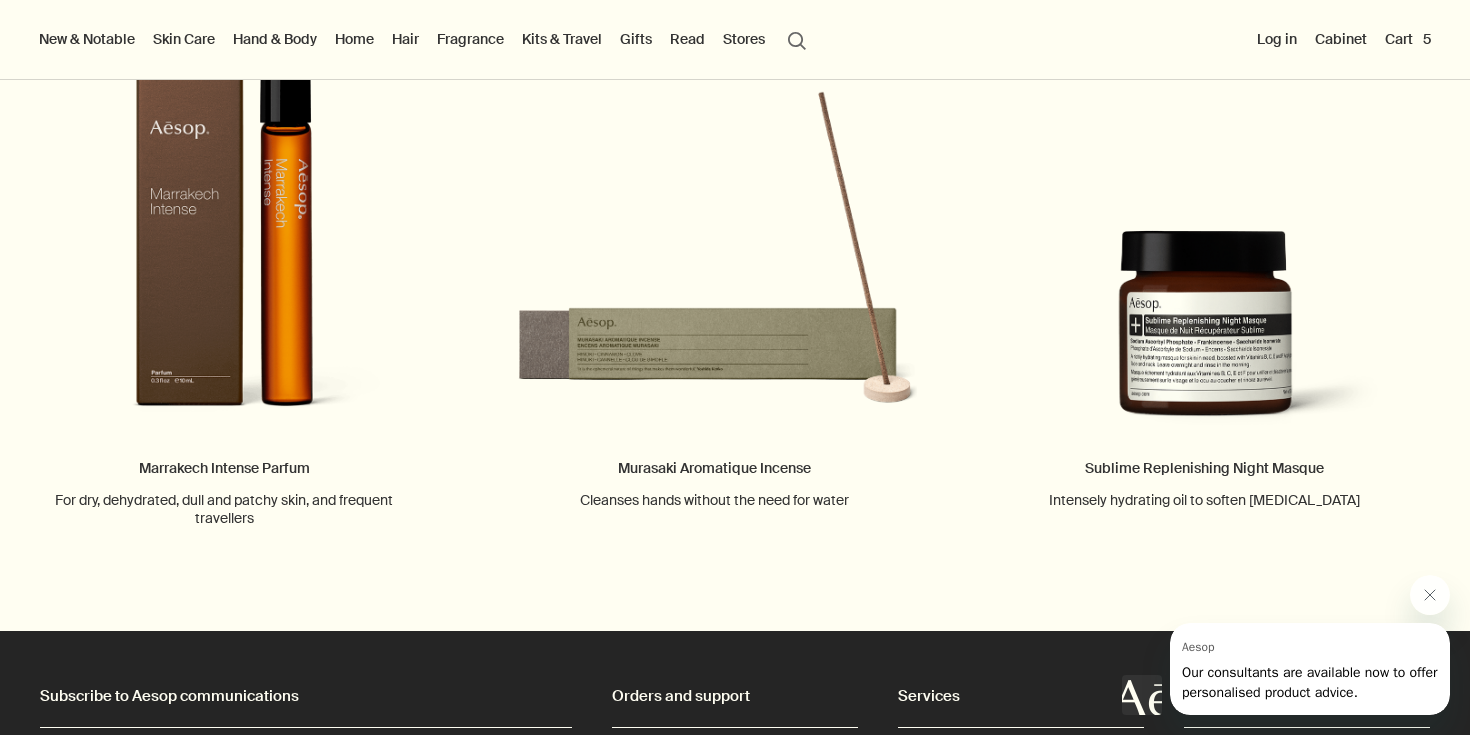 click on "New & Notable" at bounding box center [87, 39] 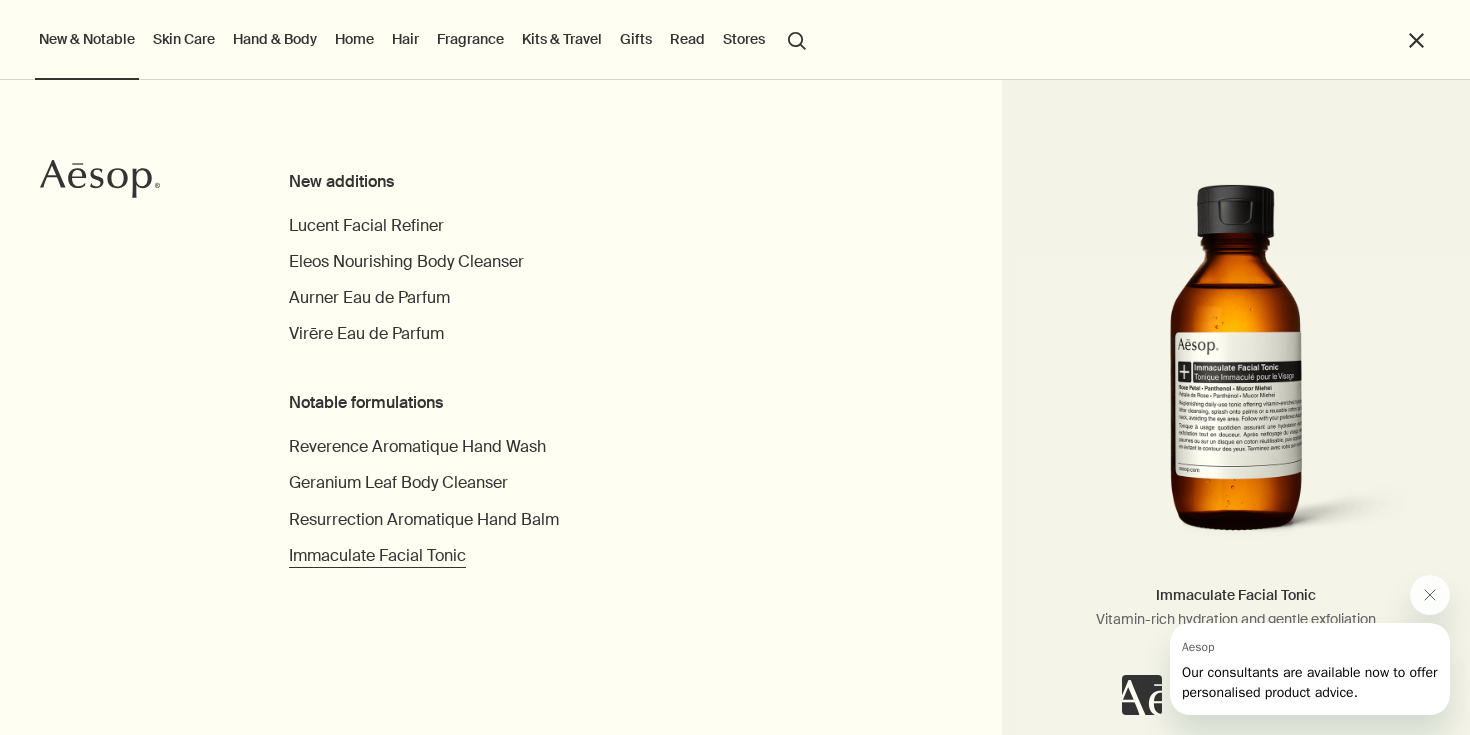 click on "Immaculate Facial Tonic" at bounding box center [377, 555] 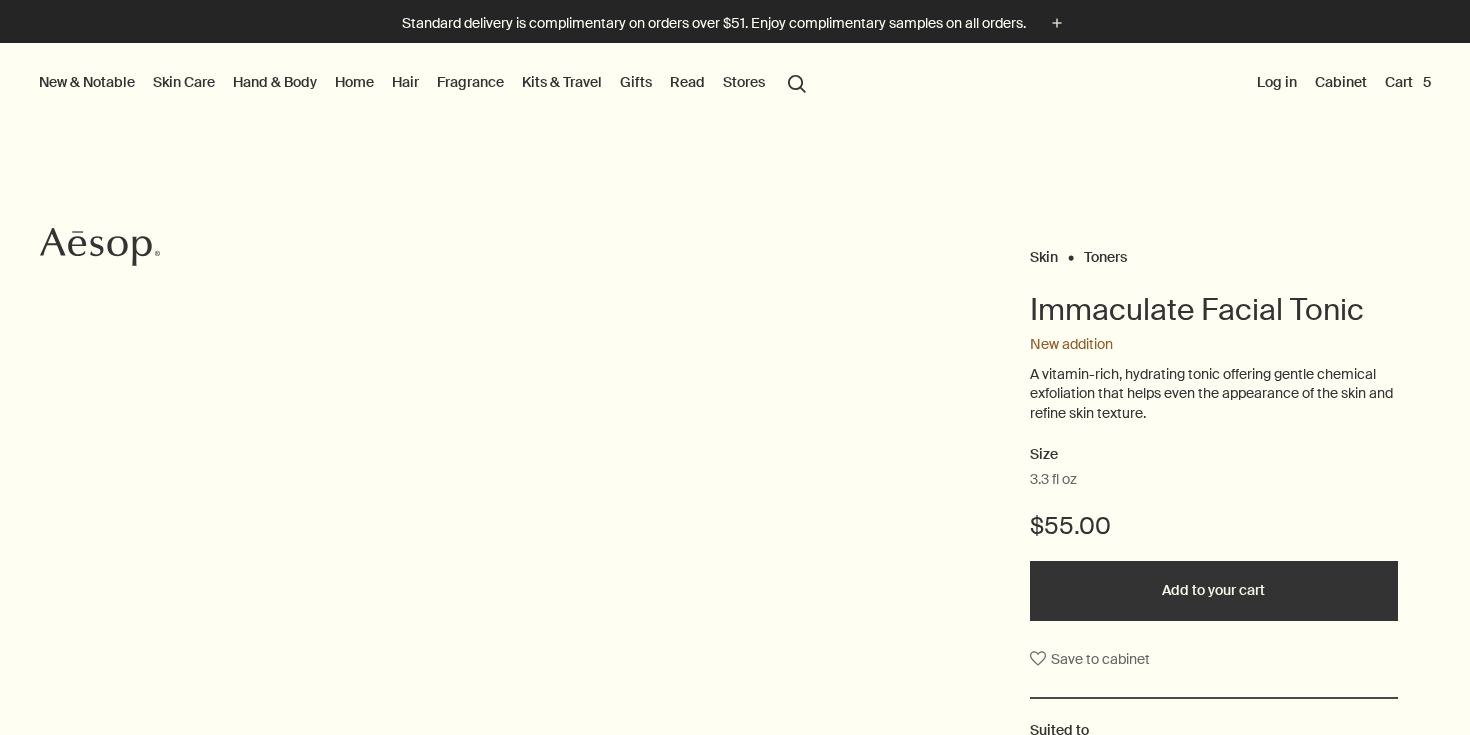 scroll, scrollTop: 0, scrollLeft: 0, axis: both 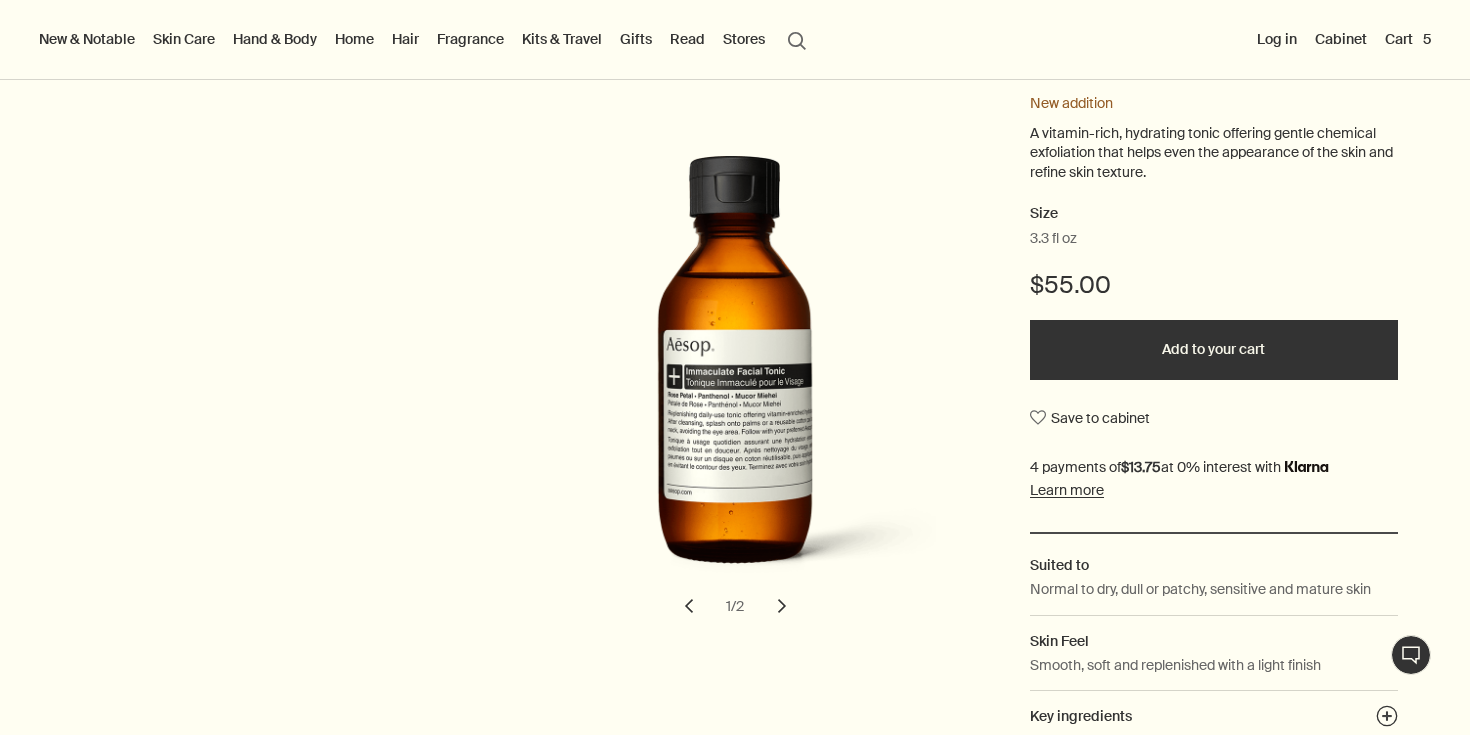click on "chevron" at bounding box center [782, 606] 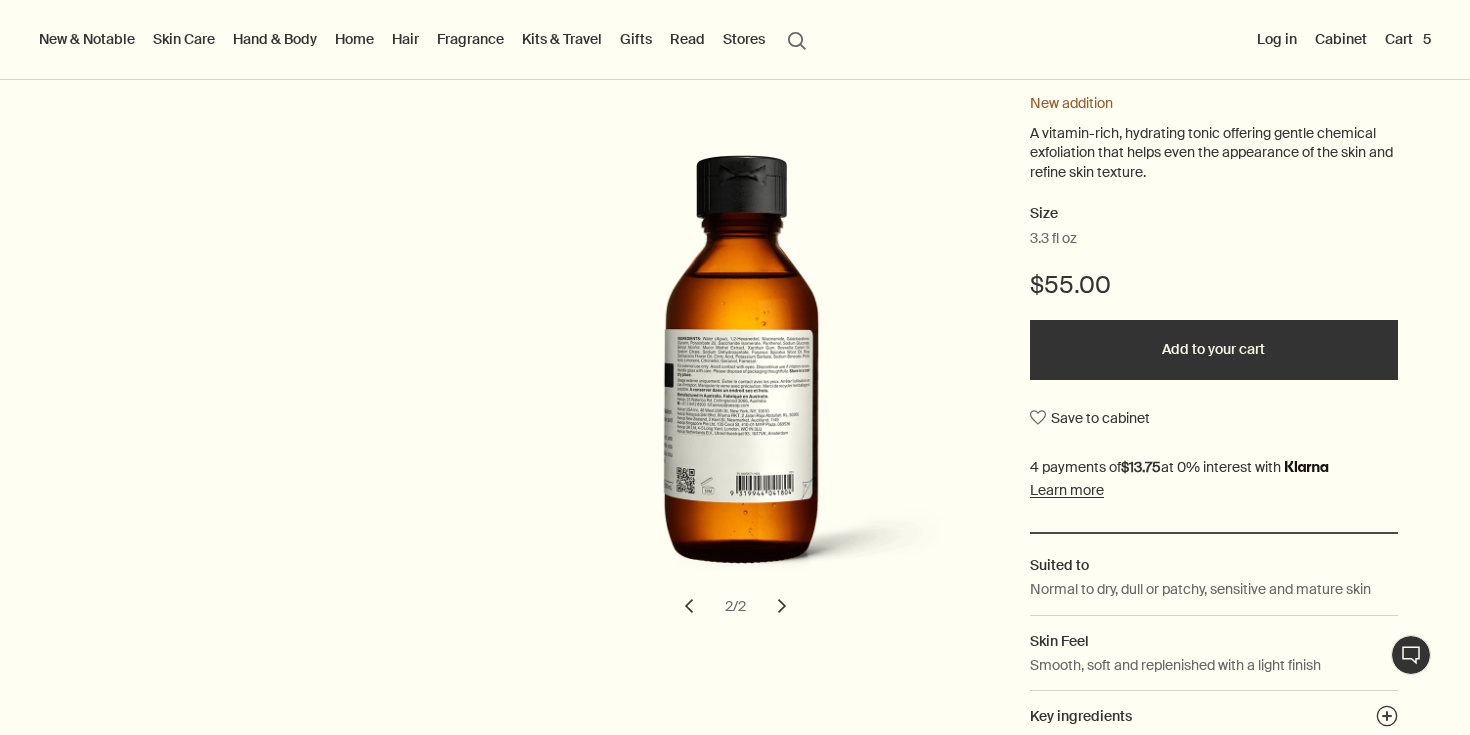 click on "chevron" at bounding box center (782, 606) 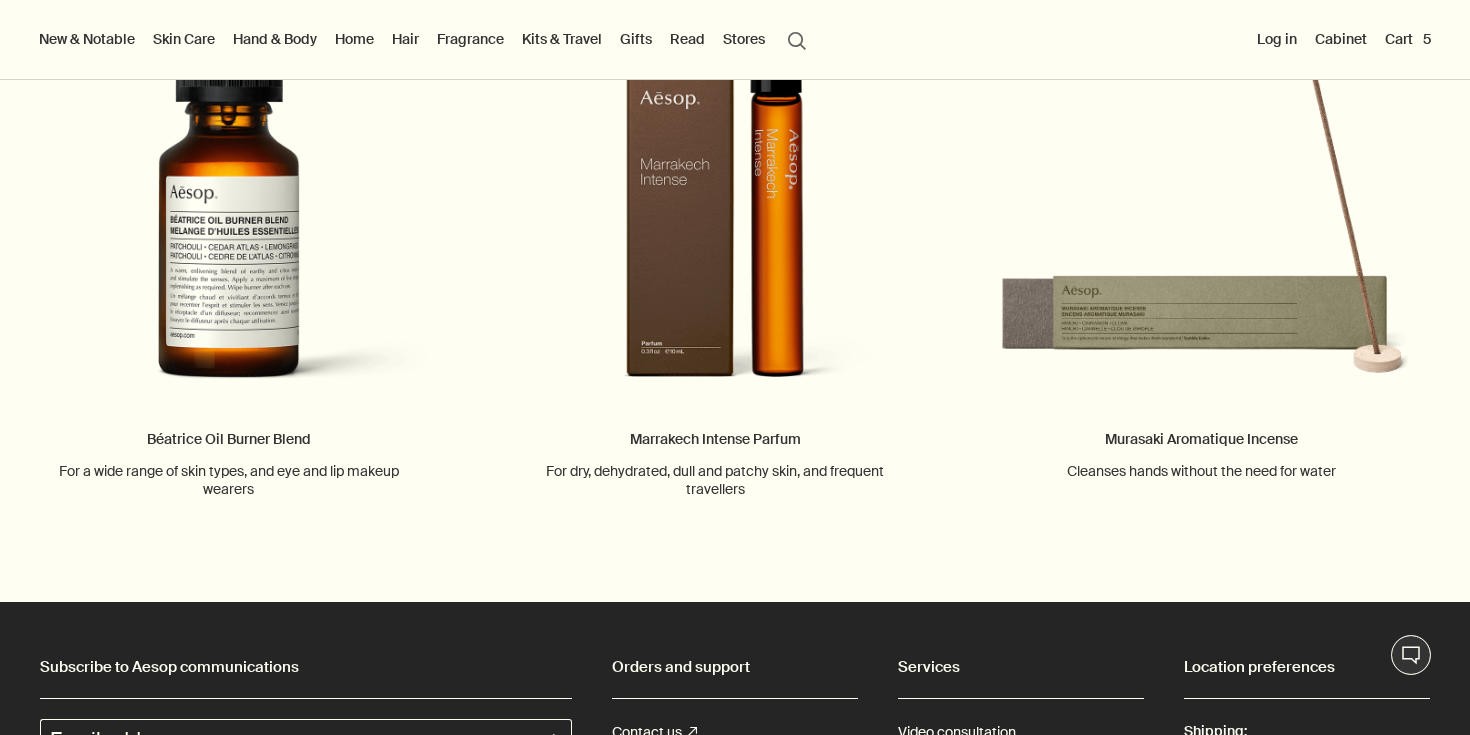 scroll, scrollTop: 2982, scrollLeft: 0, axis: vertical 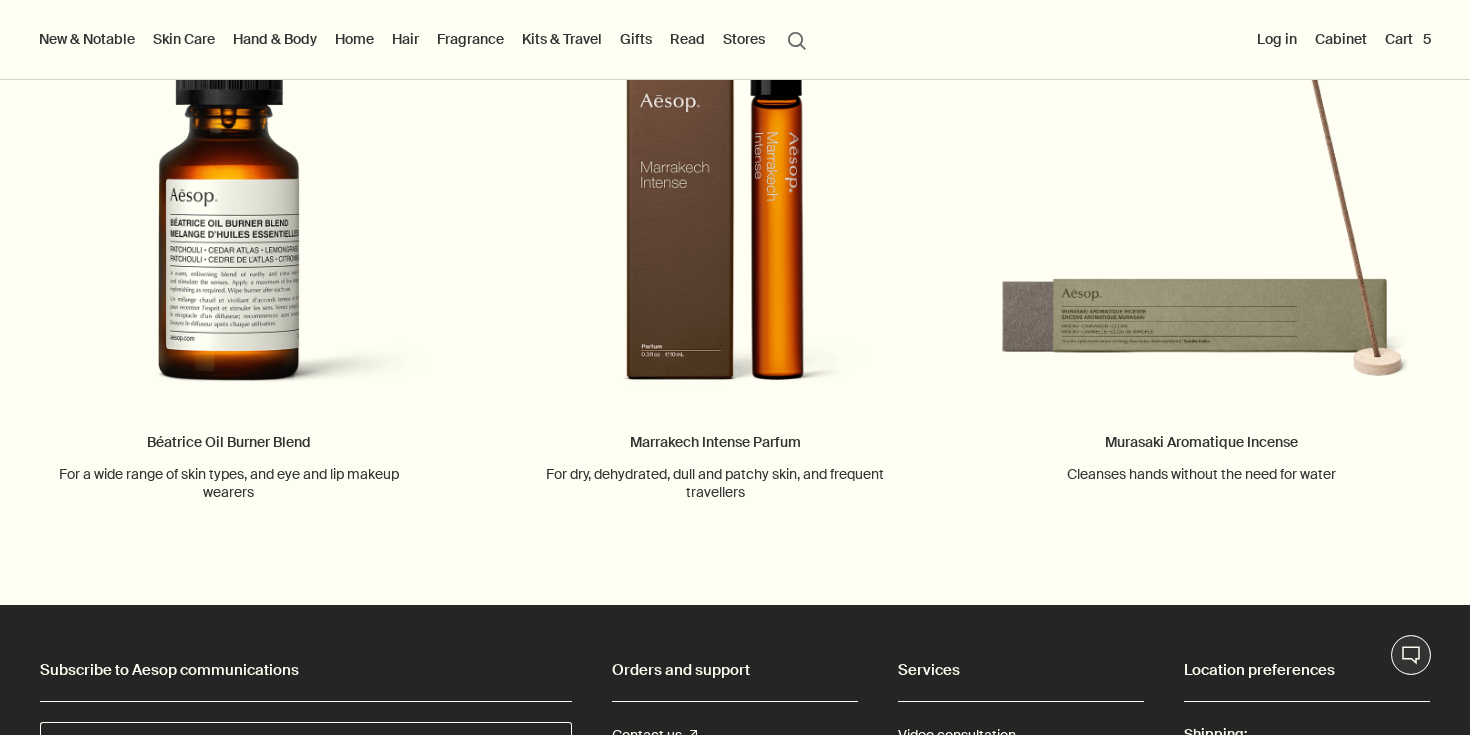 click on "Cart 5" at bounding box center [1408, 39] 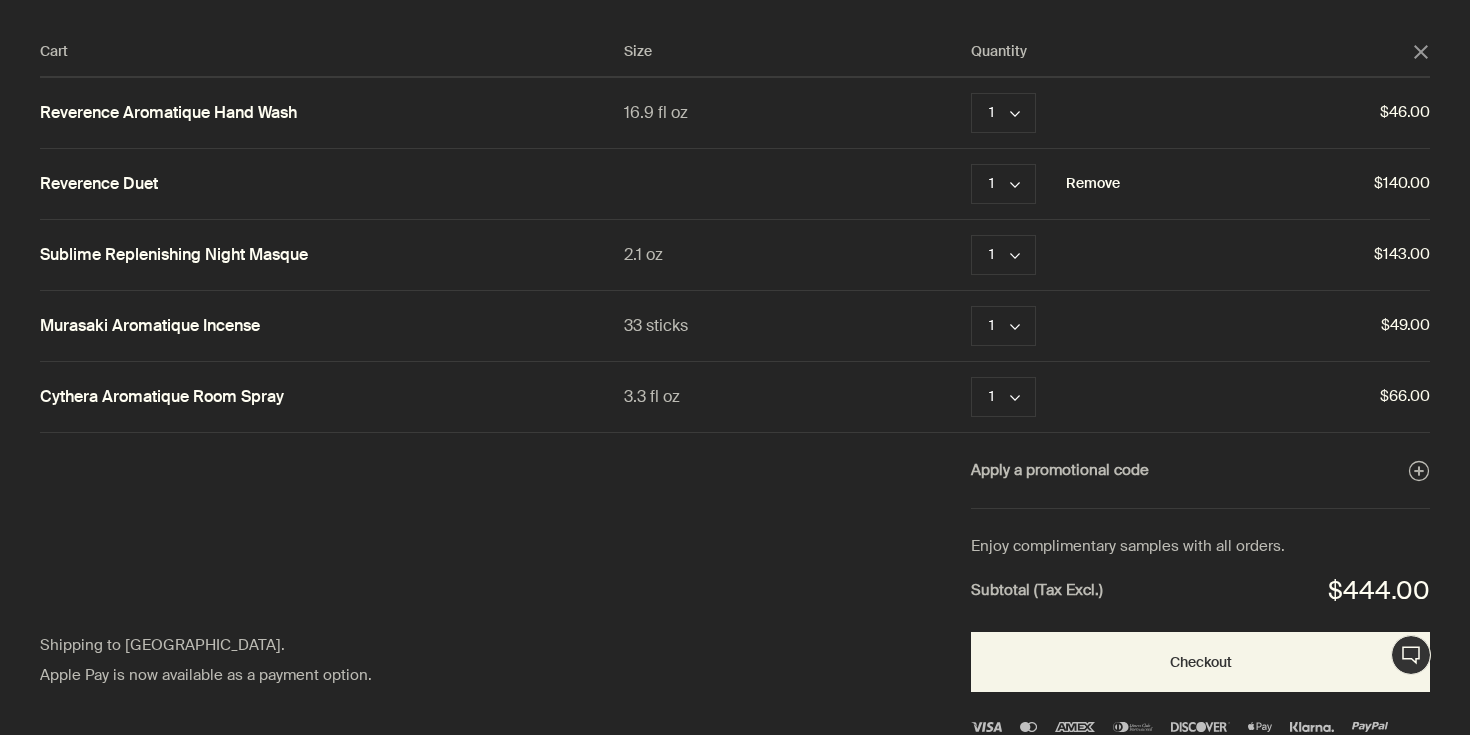 click on "Remove" at bounding box center [1093, 184] 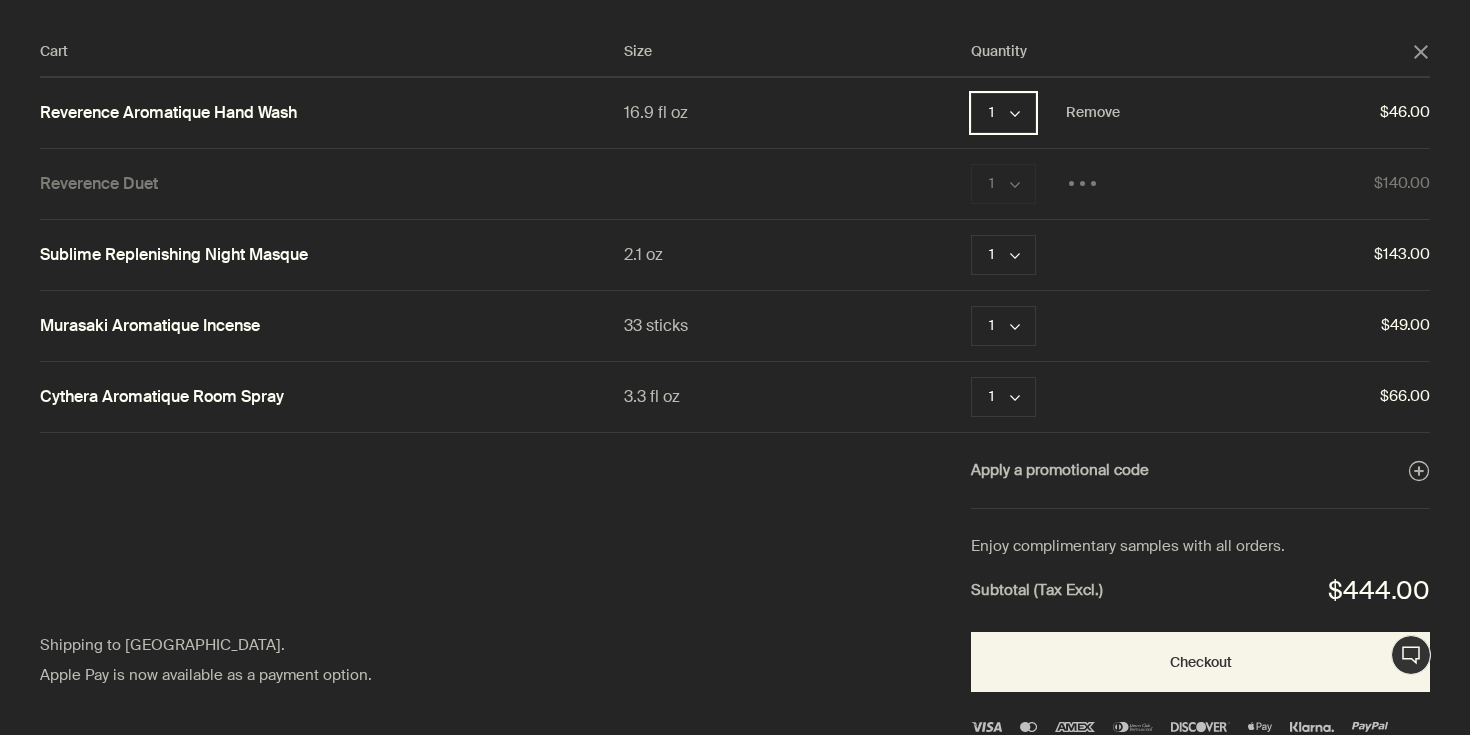 click on "1 chevron" at bounding box center (1003, 113) 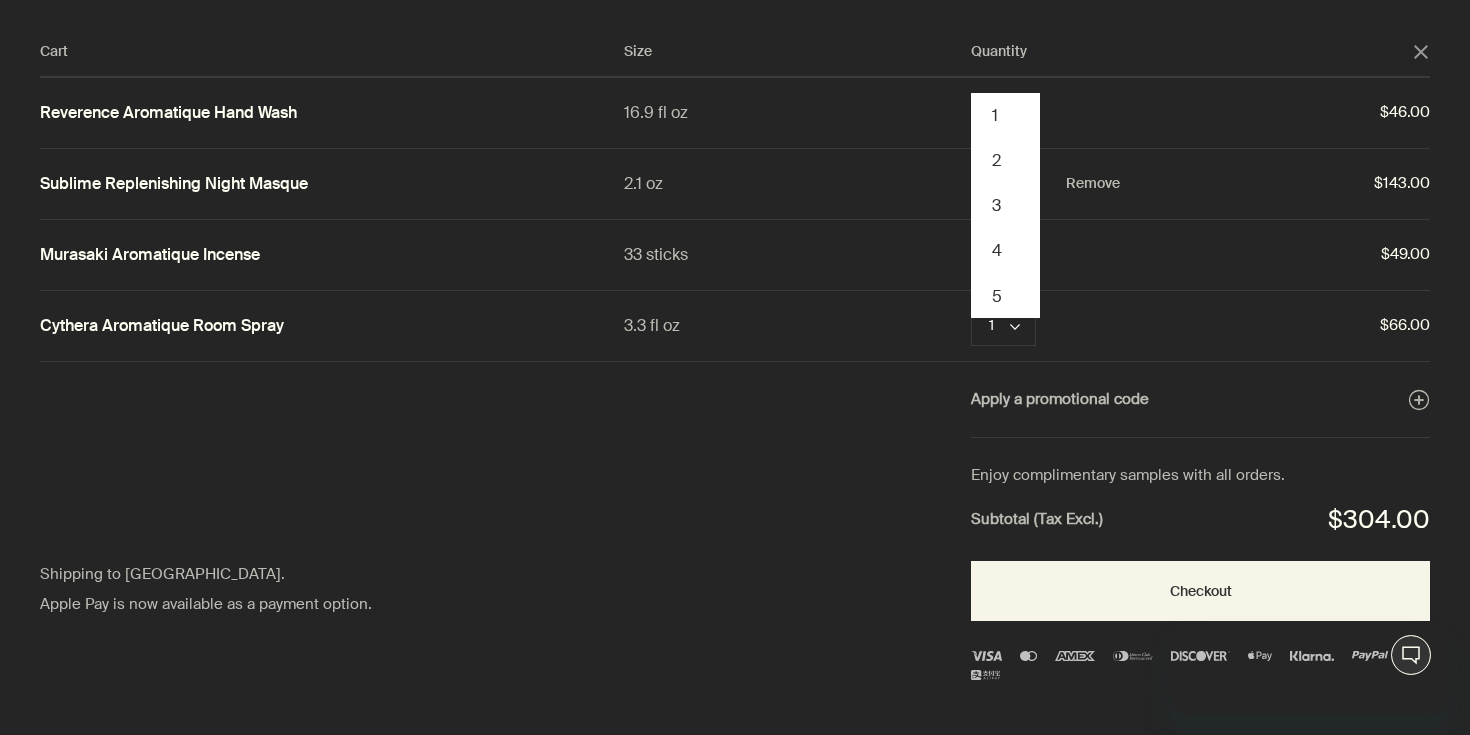 scroll, scrollTop: 0, scrollLeft: 0, axis: both 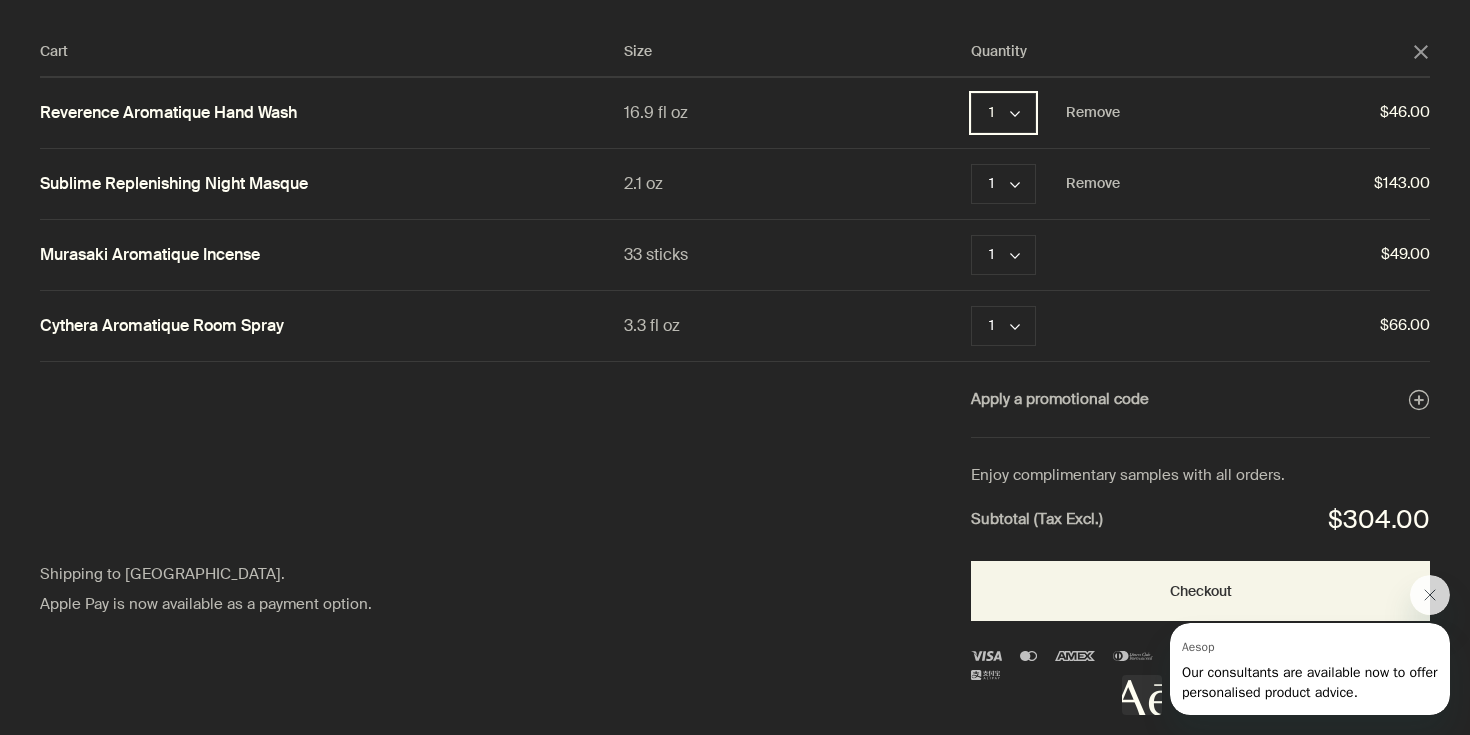 click on "chevron" 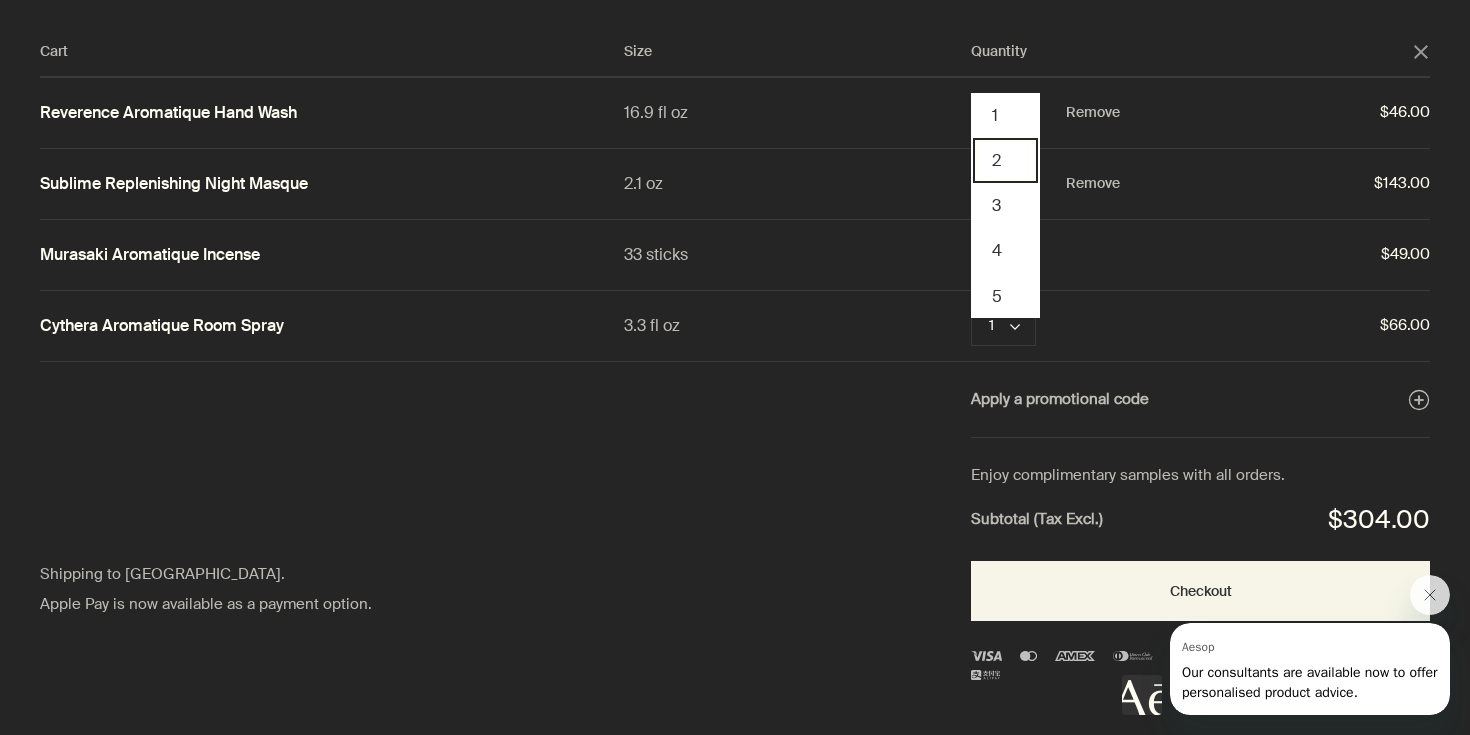 click on "2" at bounding box center (1005, 160) 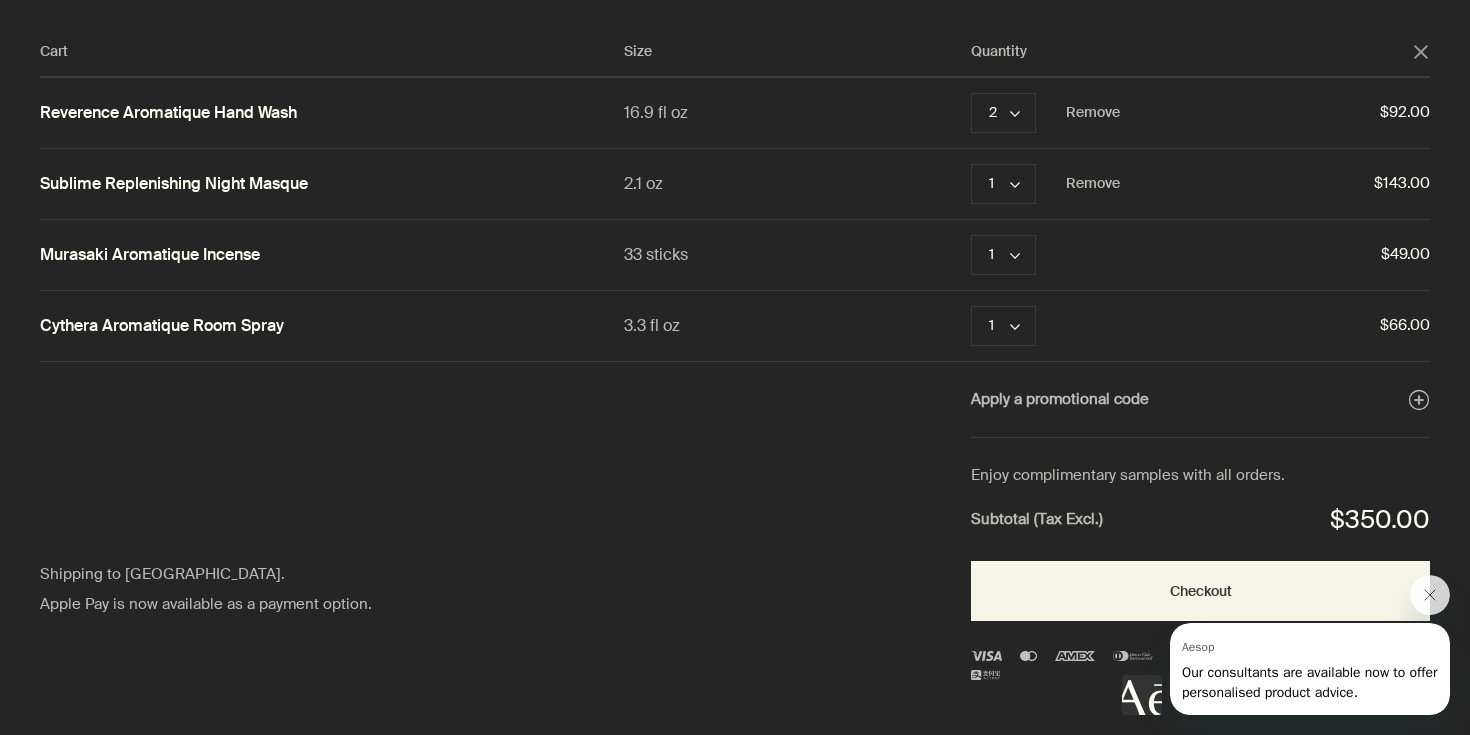 drag, startPoint x: 623, startPoint y: 115, endPoint x: 692, endPoint y: 108, distance: 69.354164 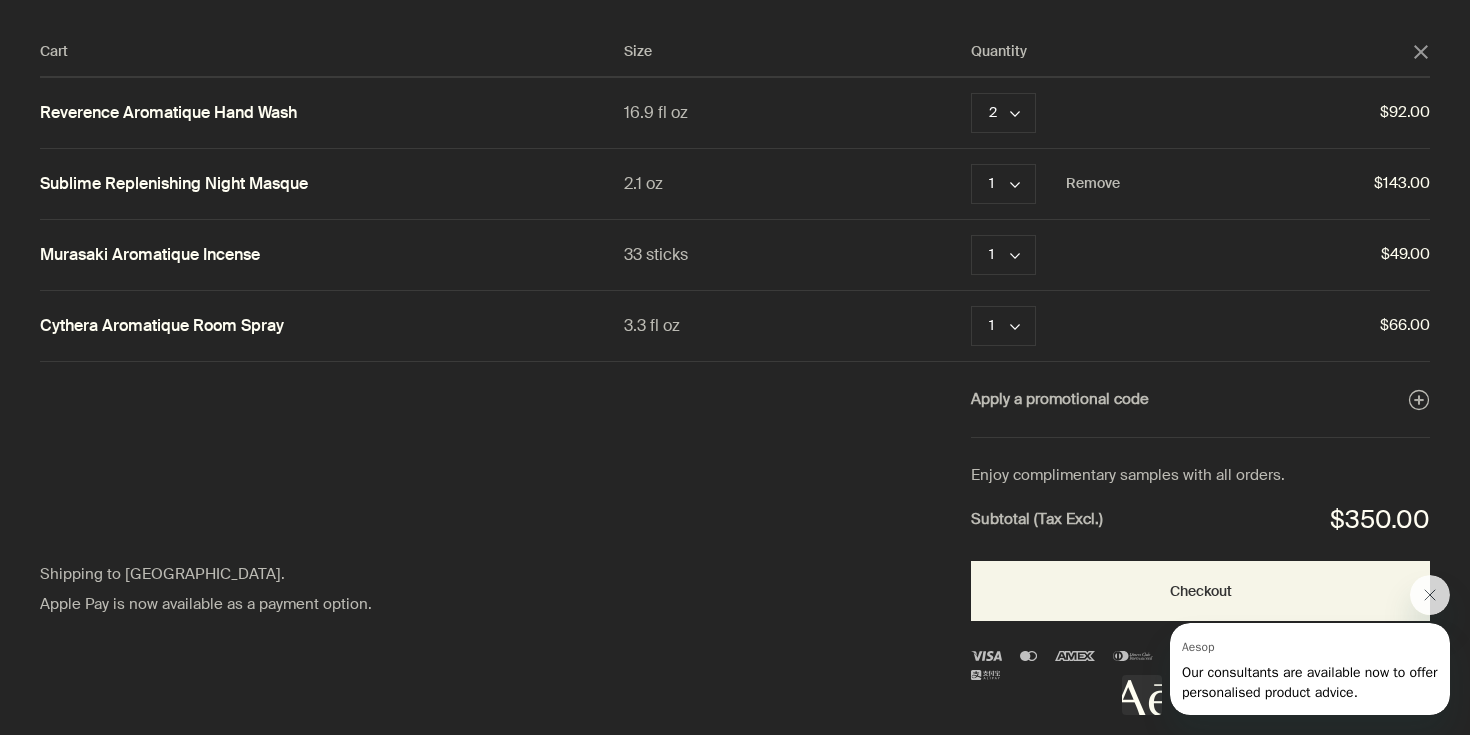 click on "Apply a promotional code plusAndCloseWithCircle Shipping to [GEOGRAPHIC_DATA]. Apple Pay is now available as a payment option." at bounding box center [735, 400] 